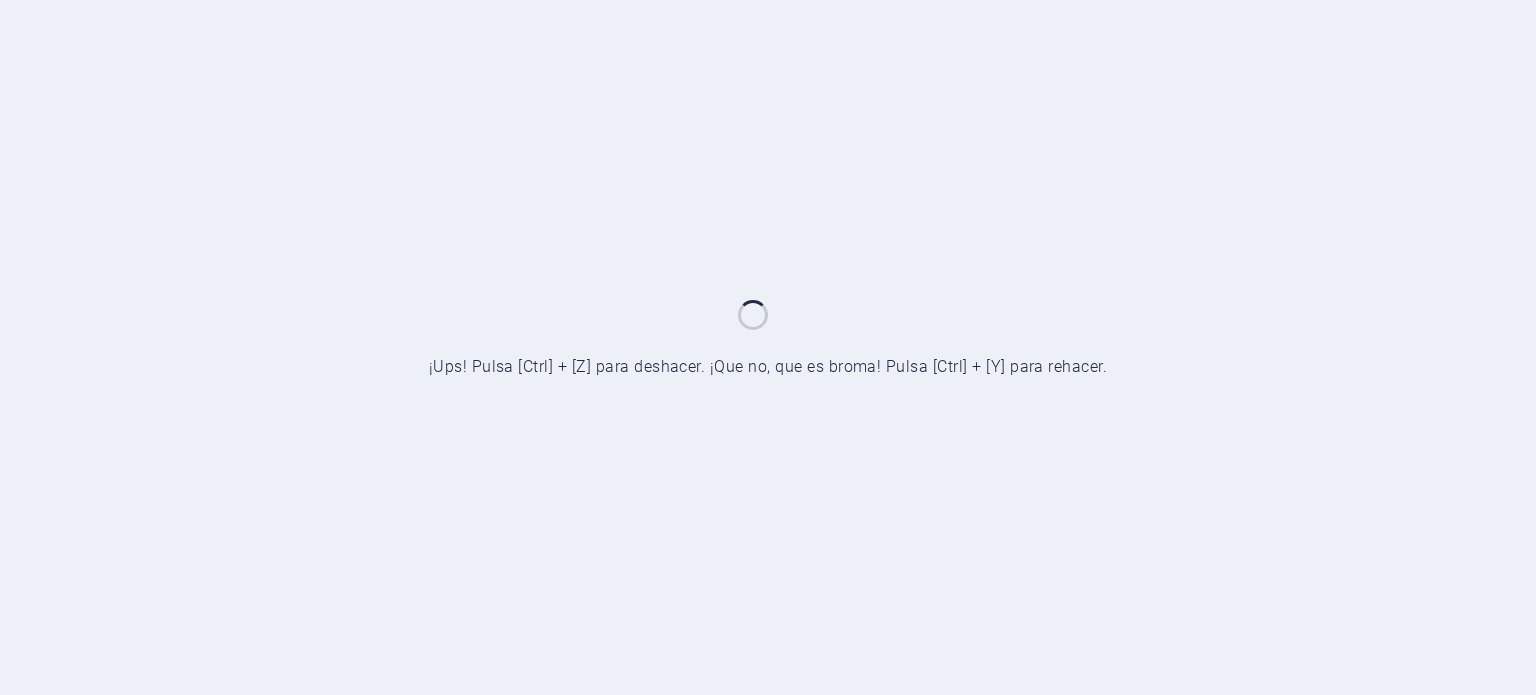scroll, scrollTop: 0, scrollLeft: 0, axis: both 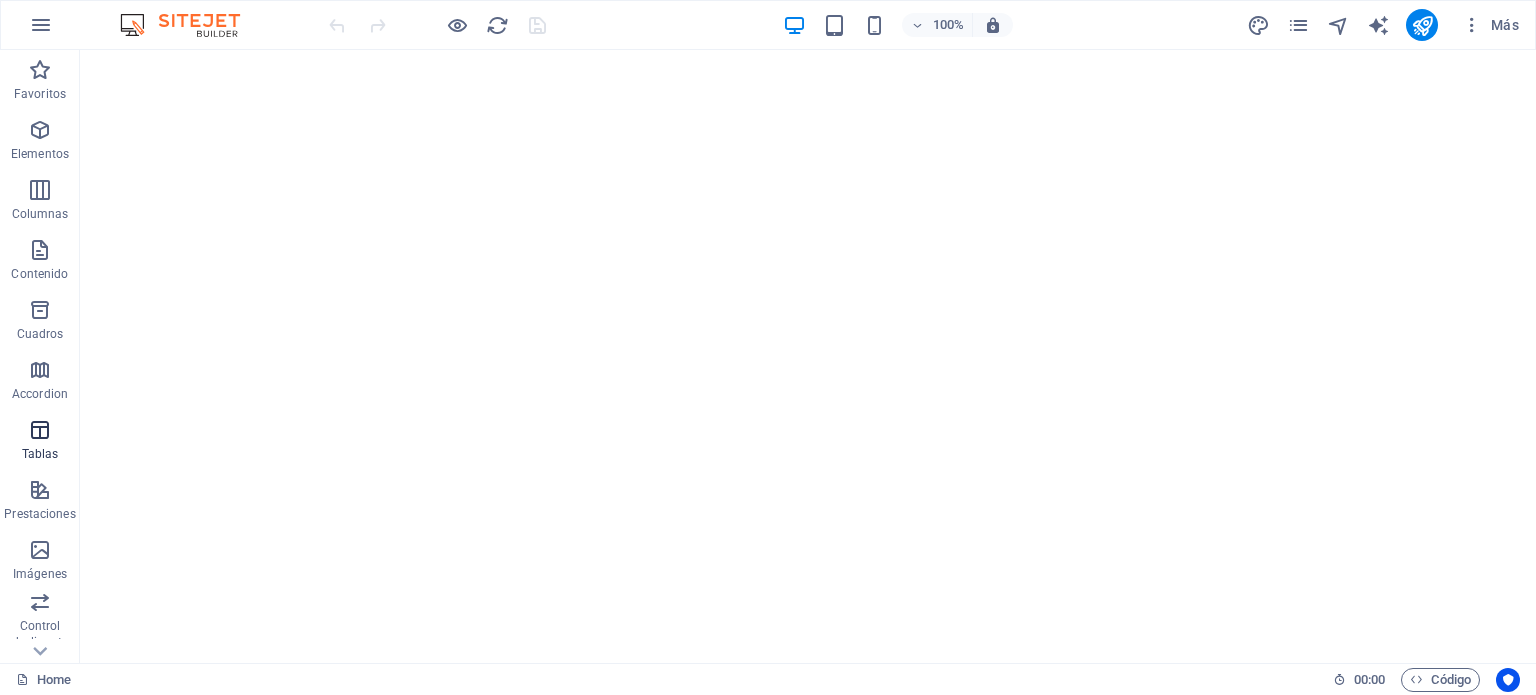 click at bounding box center (40, 430) 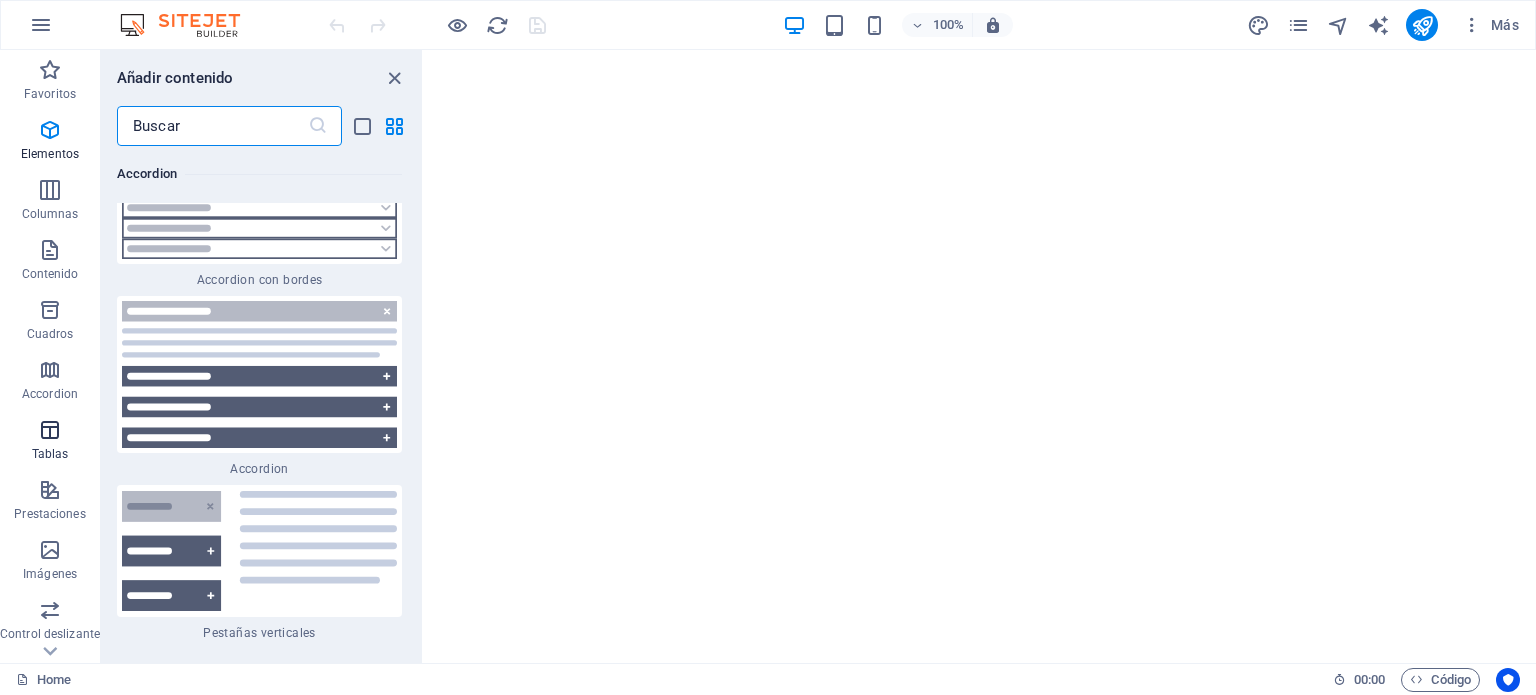 scroll, scrollTop: 12502, scrollLeft: 0, axis: vertical 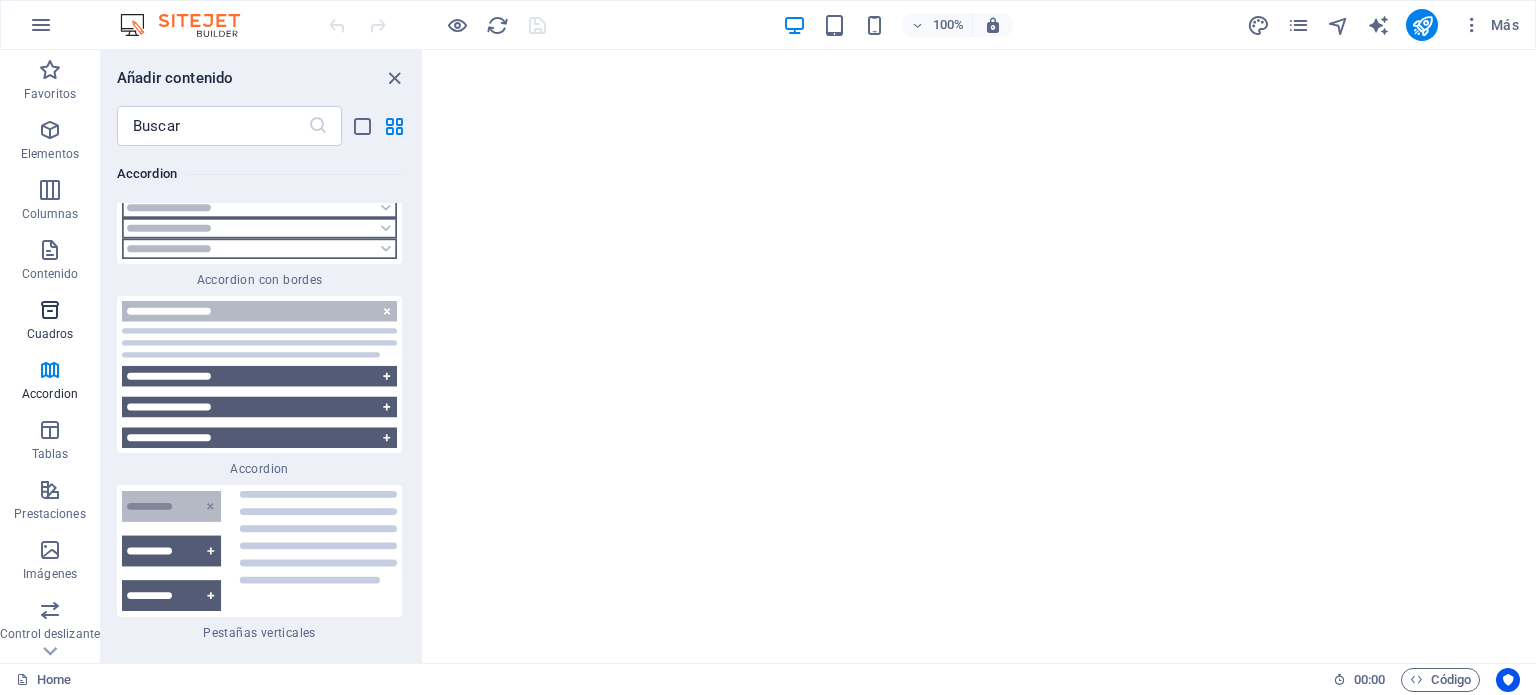 click at bounding box center [50, 310] 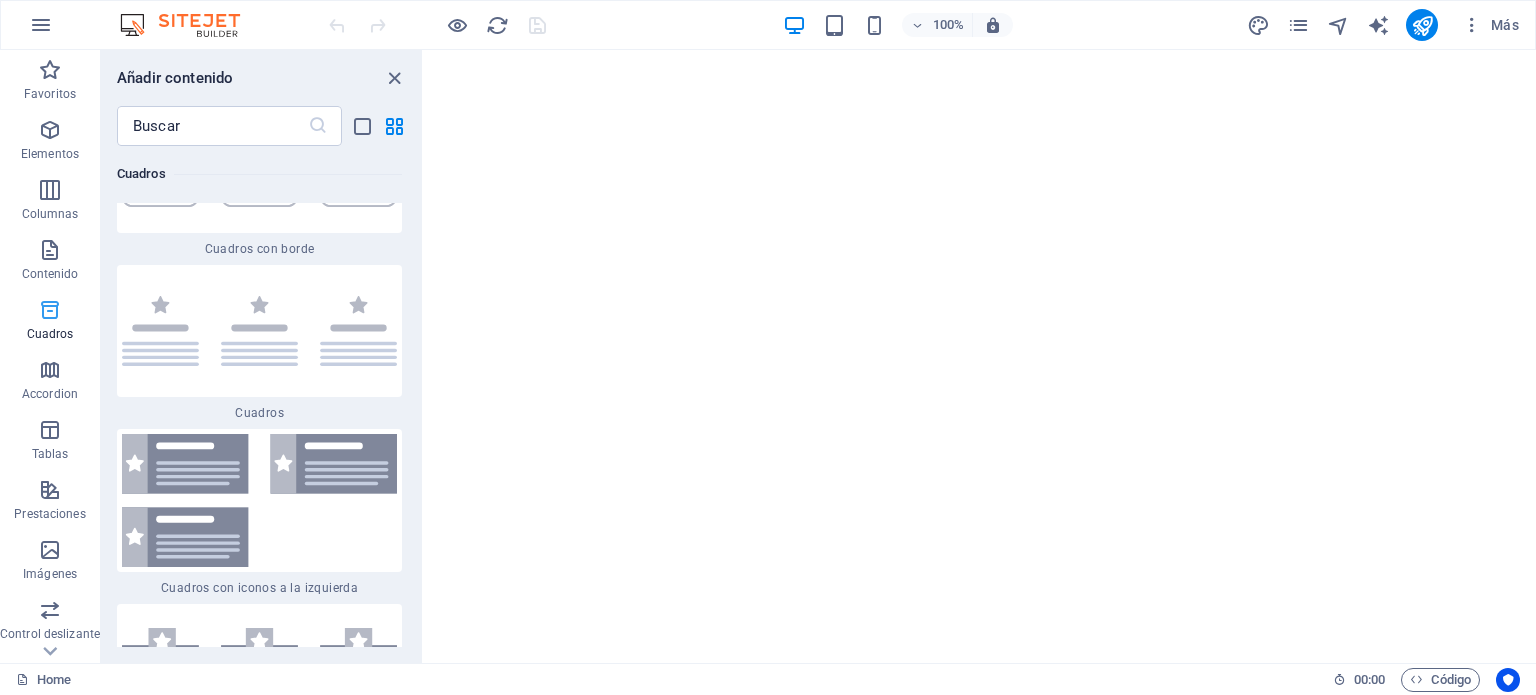 scroll, scrollTop: 10842, scrollLeft: 0, axis: vertical 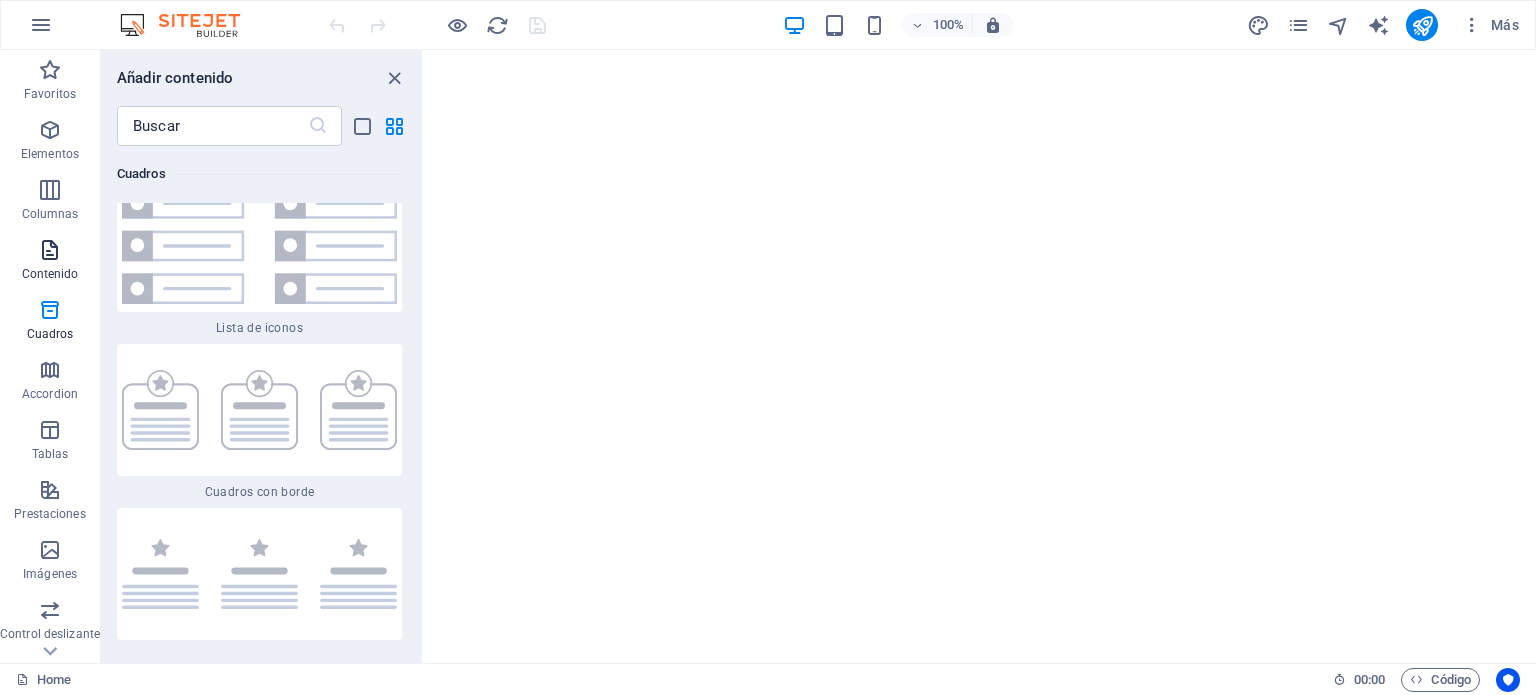 click at bounding box center [50, 250] 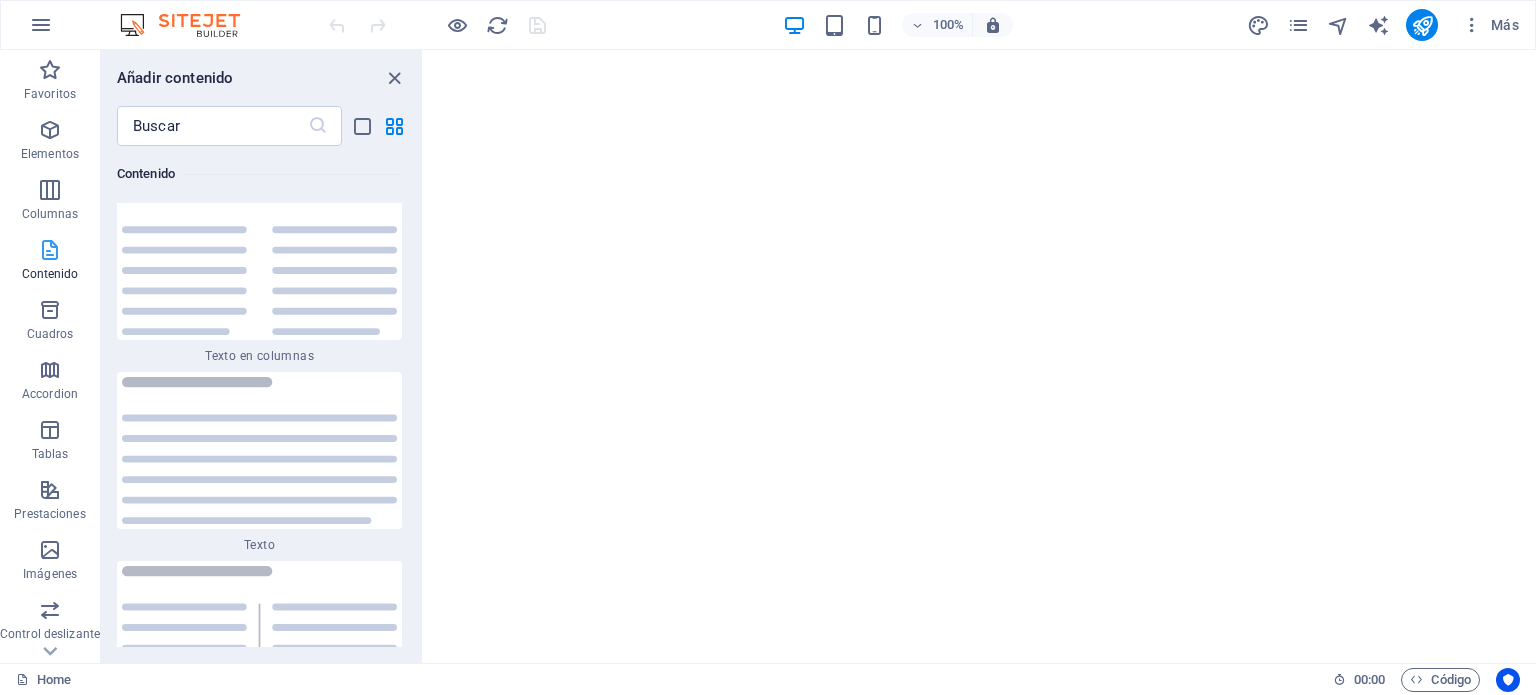 scroll, scrollTop: 6803, scrollLeft: 0, axis: vertical 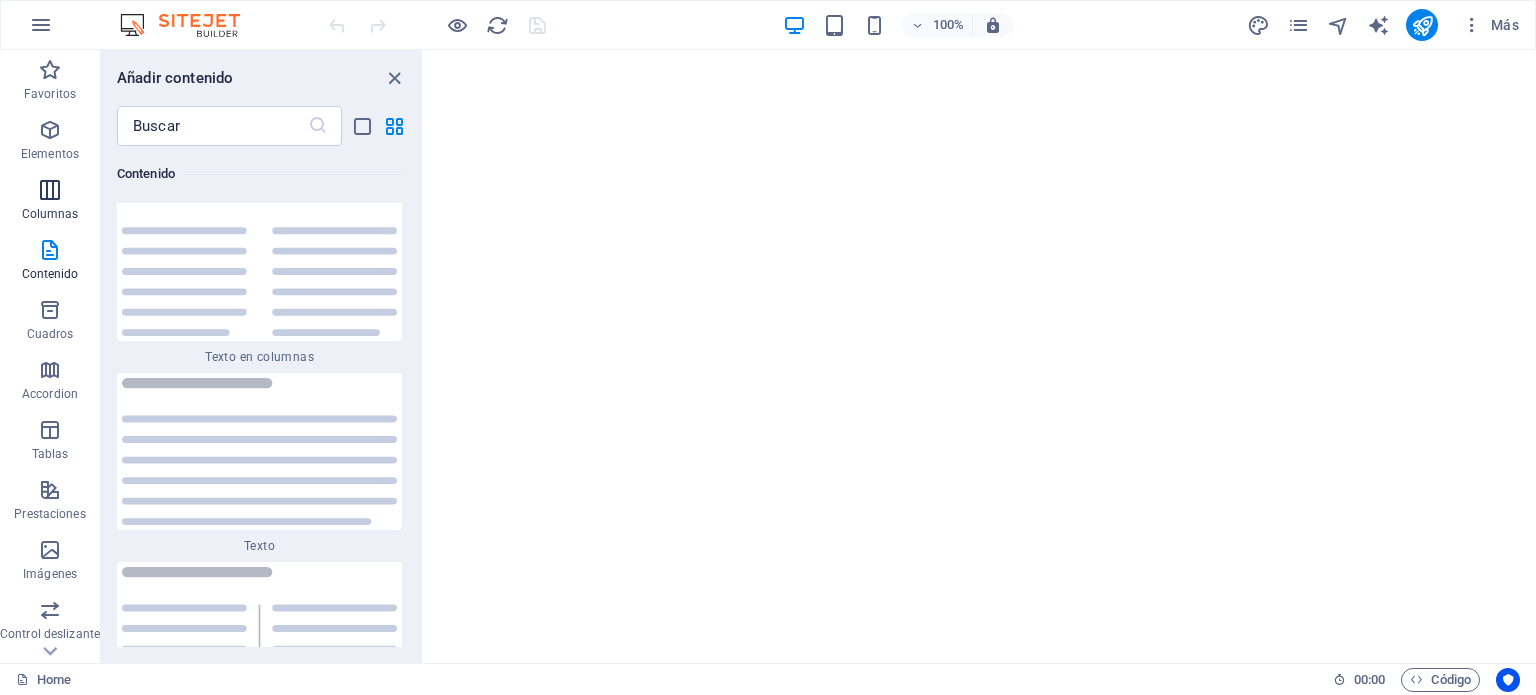 click at bounding box center (50, 190) 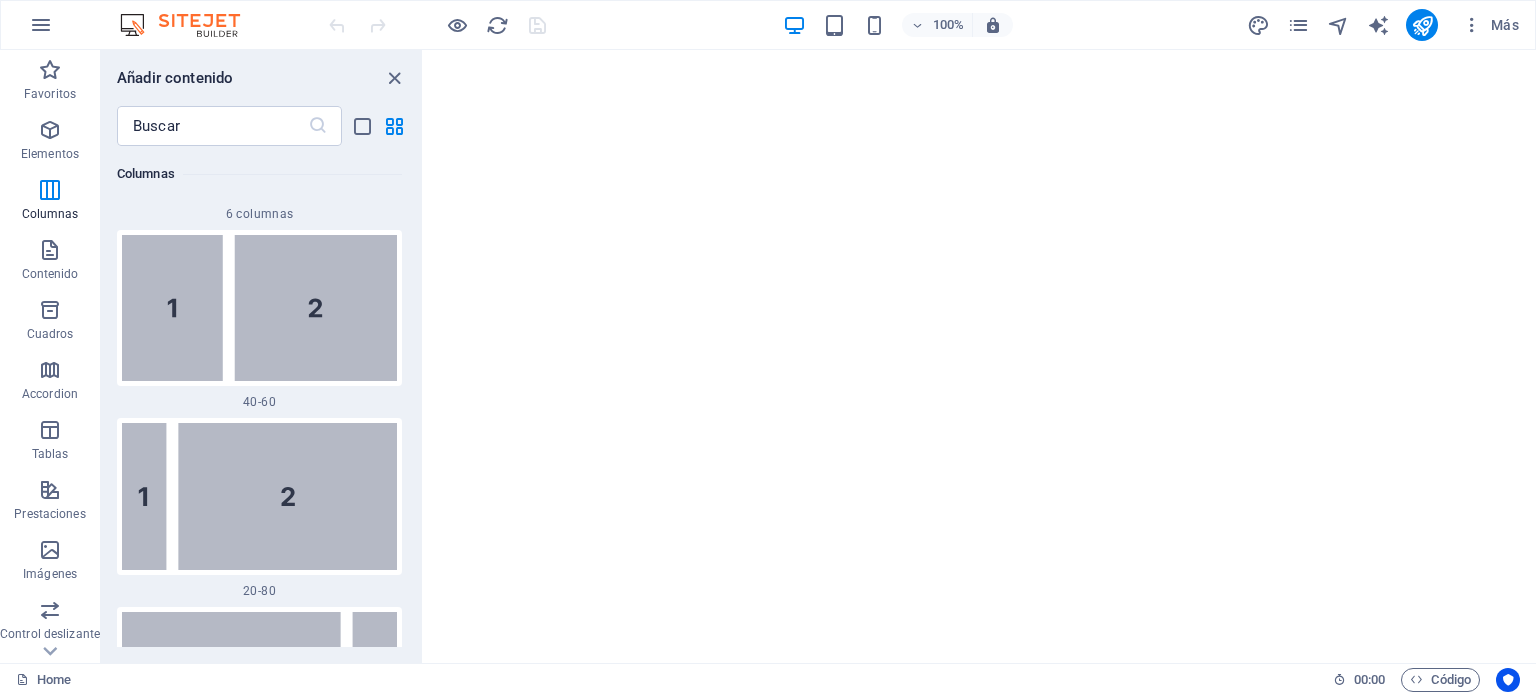 scroll, scrollTop: 2175, scrollLeft: 0, axis: vertical 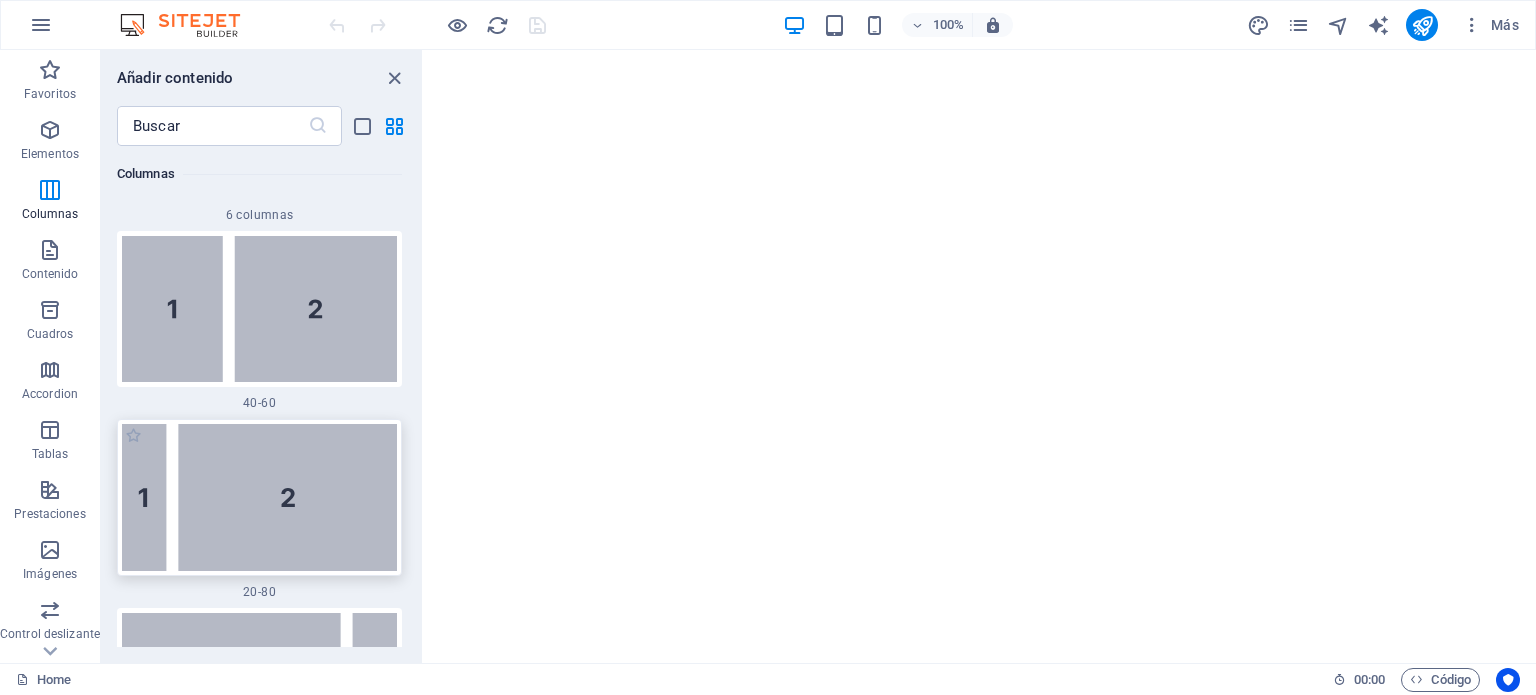 click at bounding box center [259, 497] 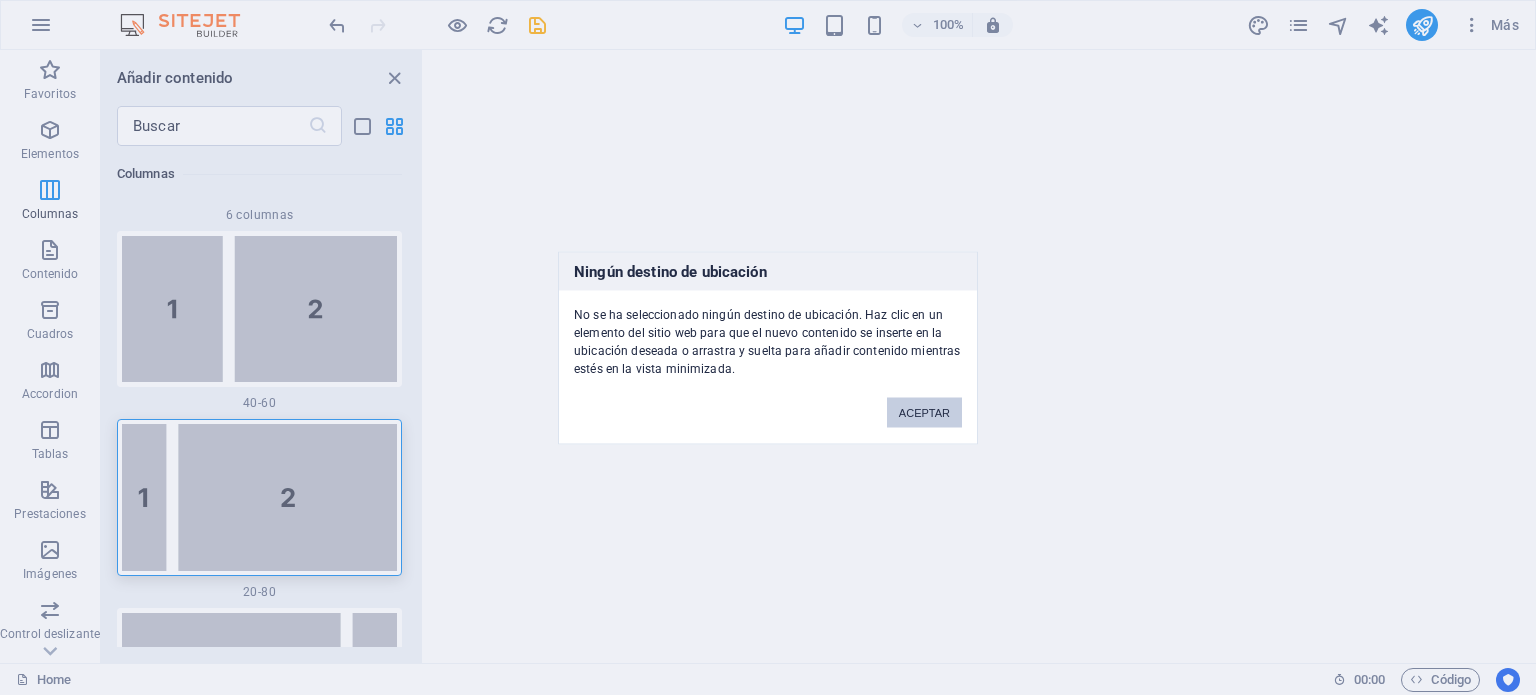click on "ACEPTAR" at bounding box center (924, 412) 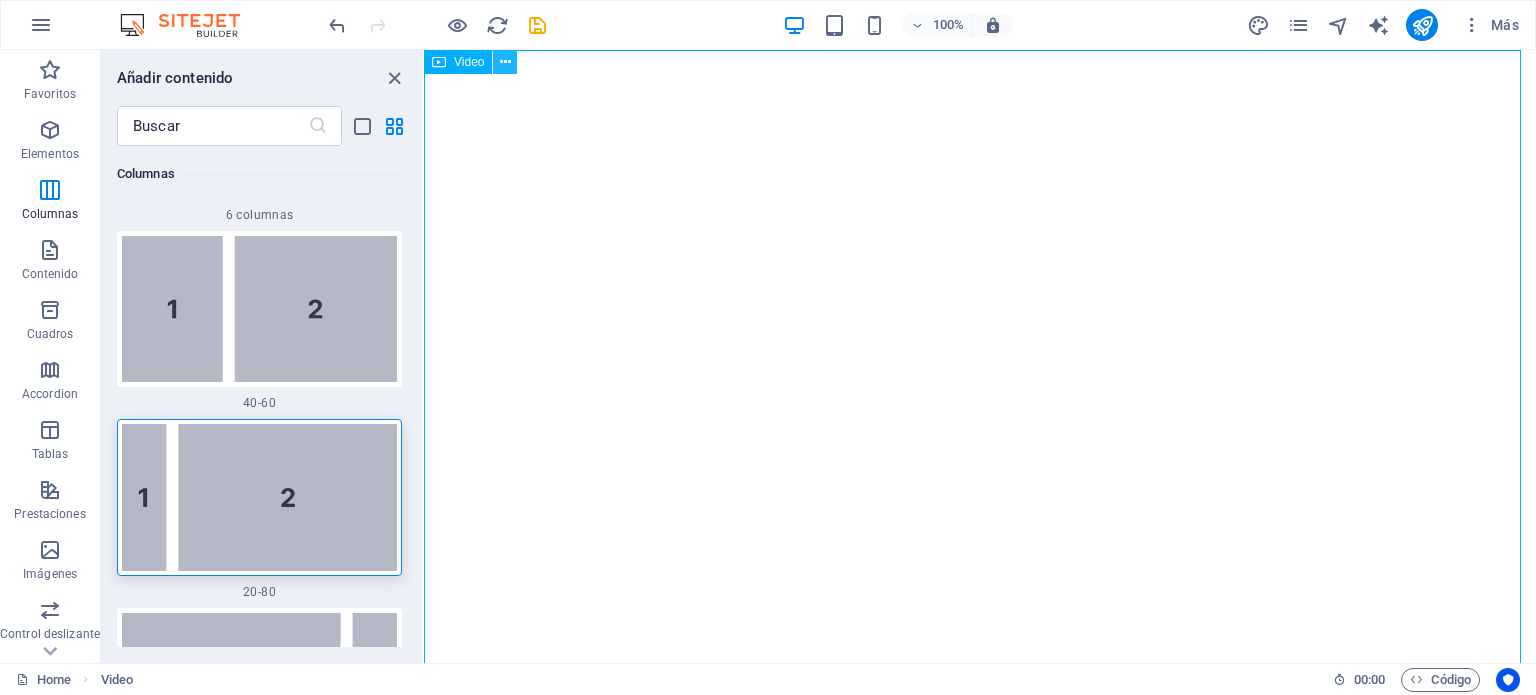 click at bounding box center (505, 62) 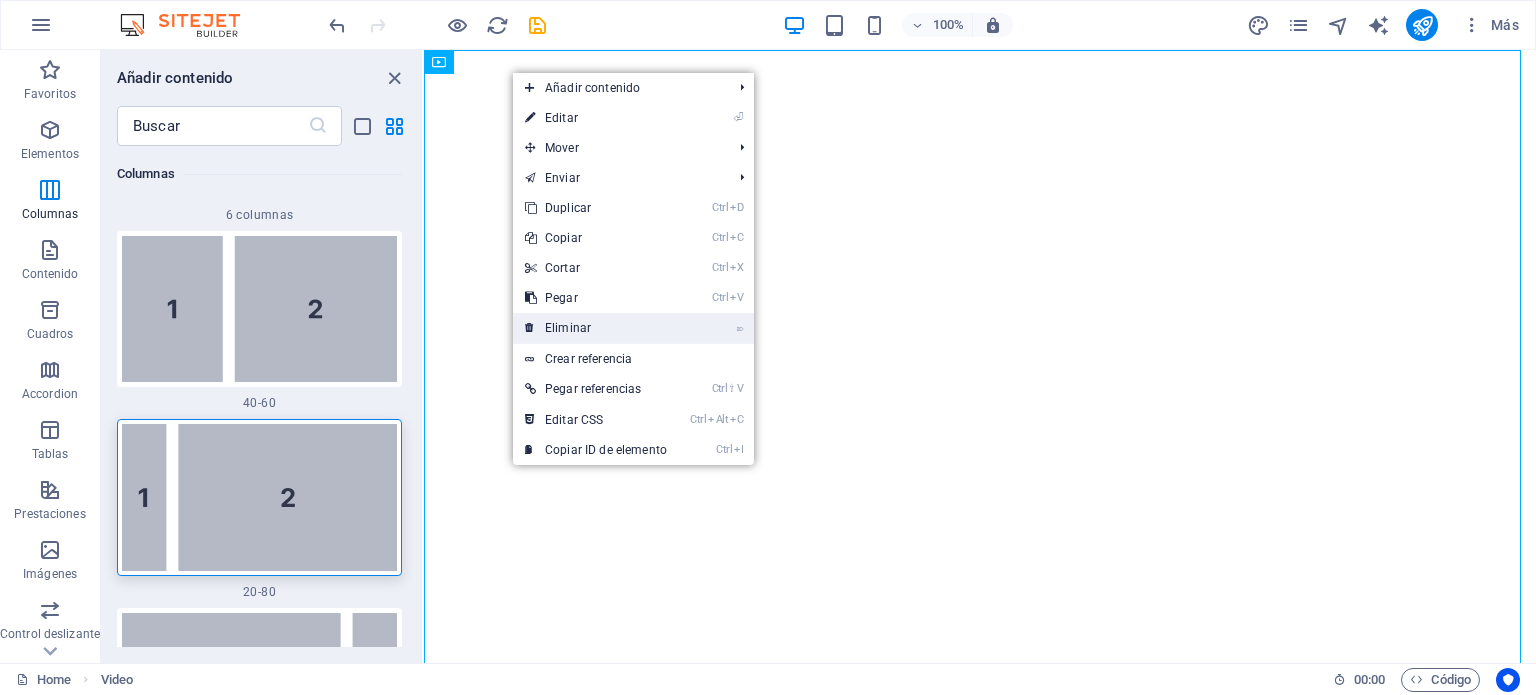 click on "⌦  Eliminar" at bounding box center [596, 328] 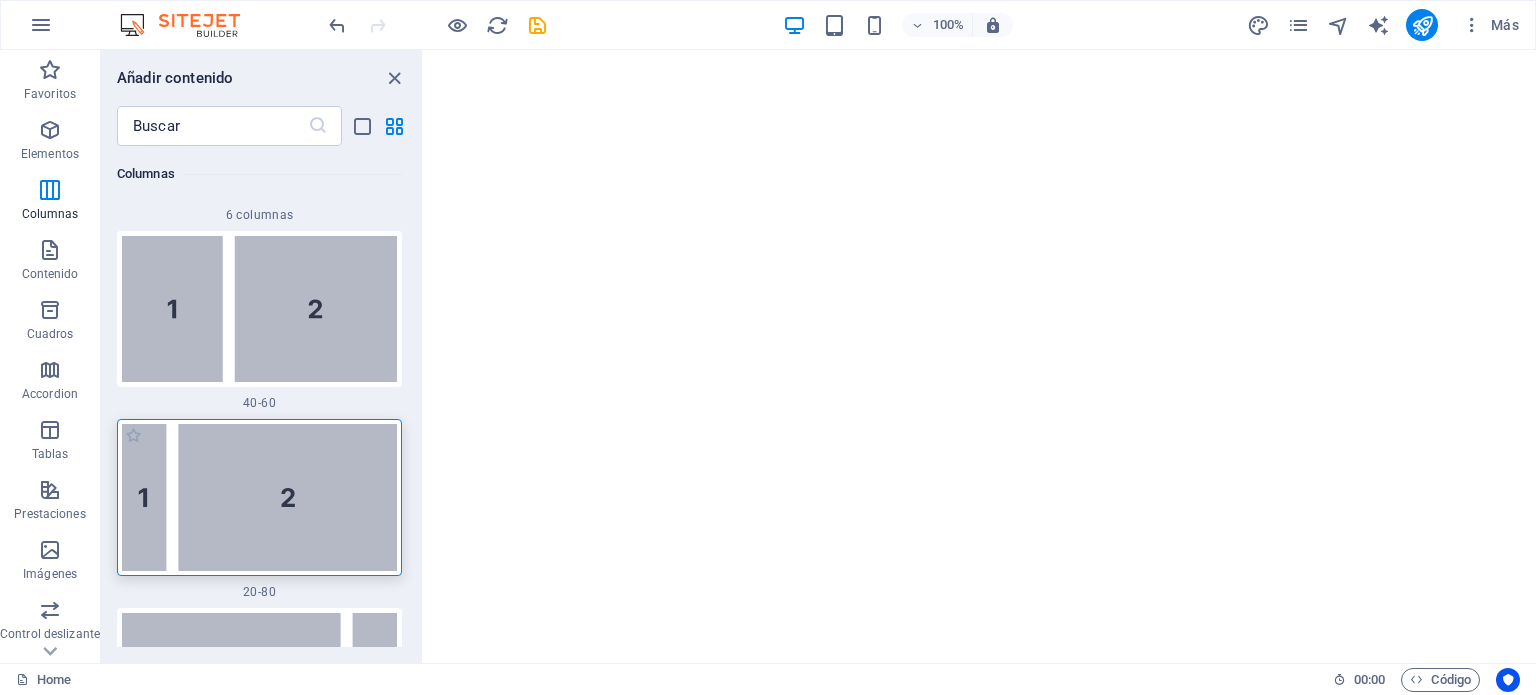 click at bounding box center [259, 497] 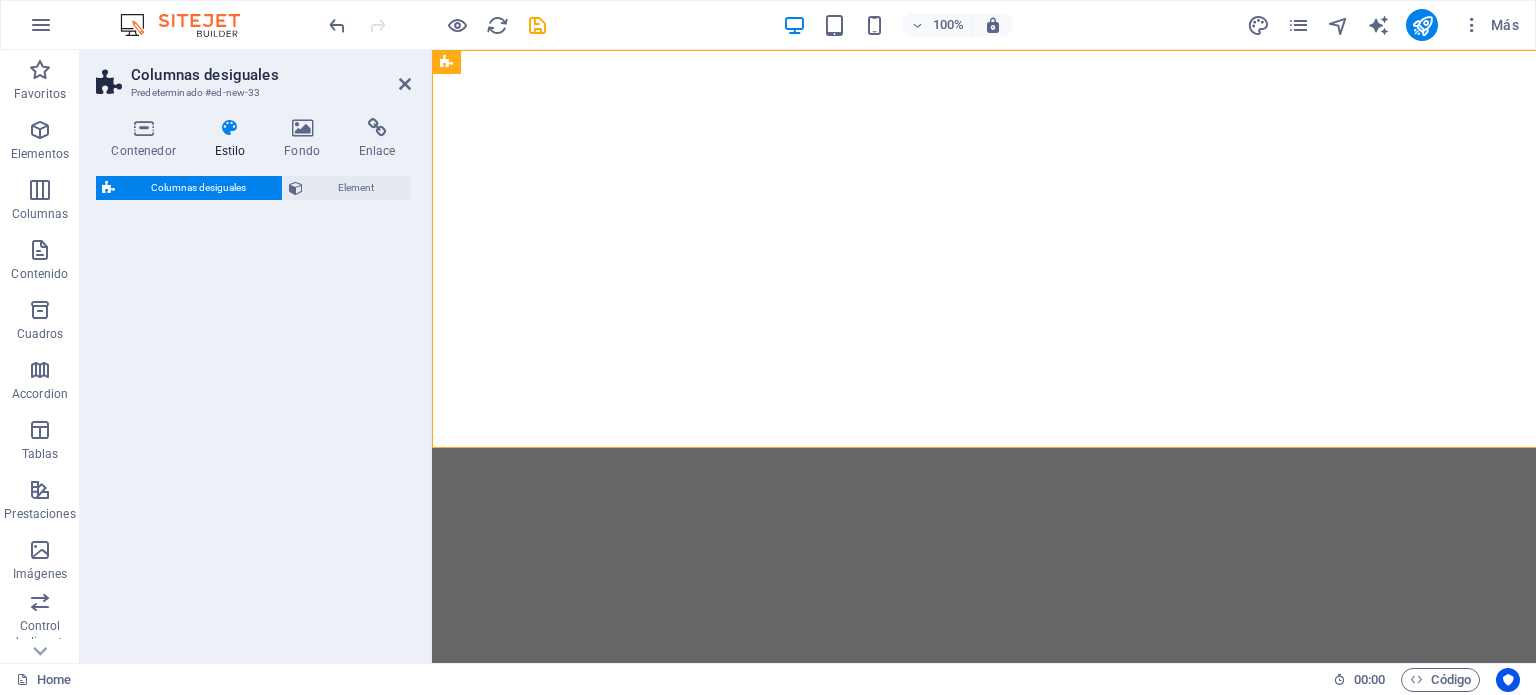 select on "%" 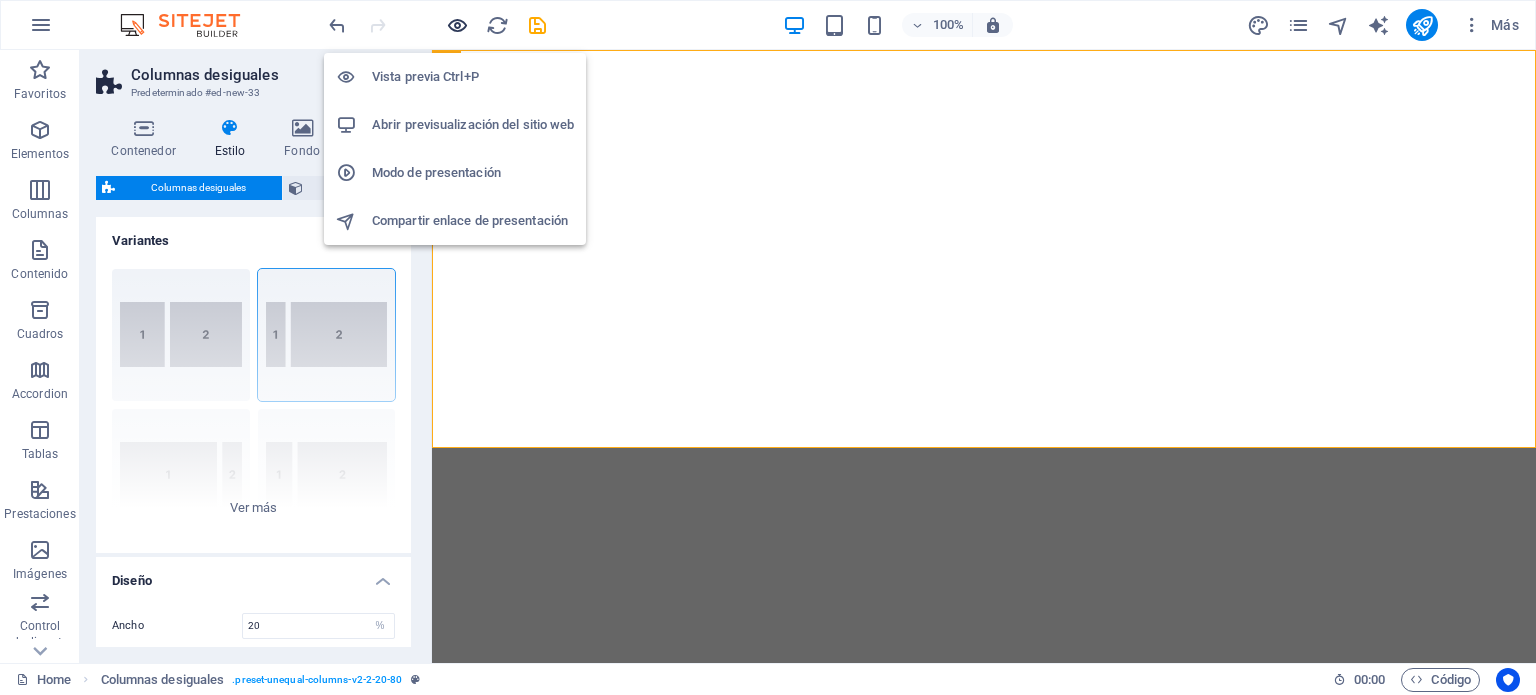 click at bounding box center [457, 25] 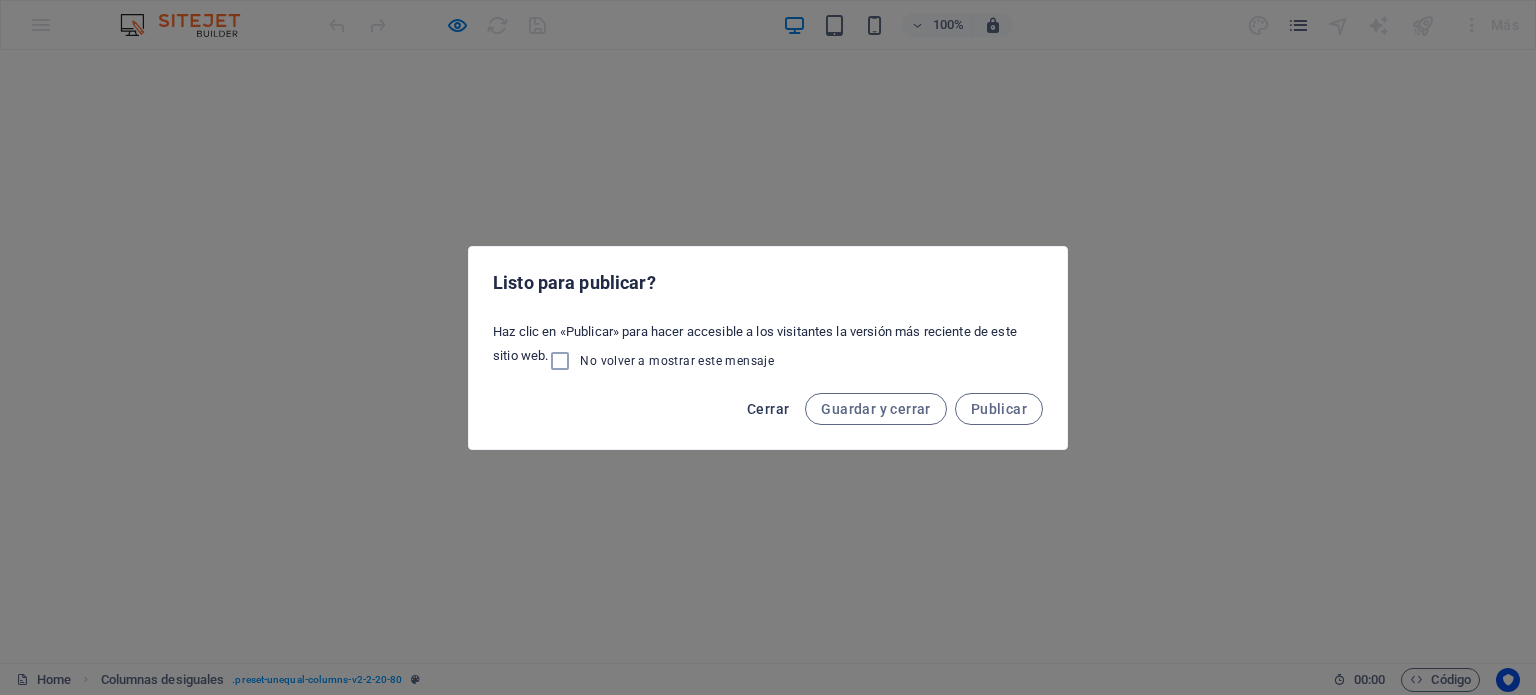 click on "Cerrar" at bounding box center (768, 409) 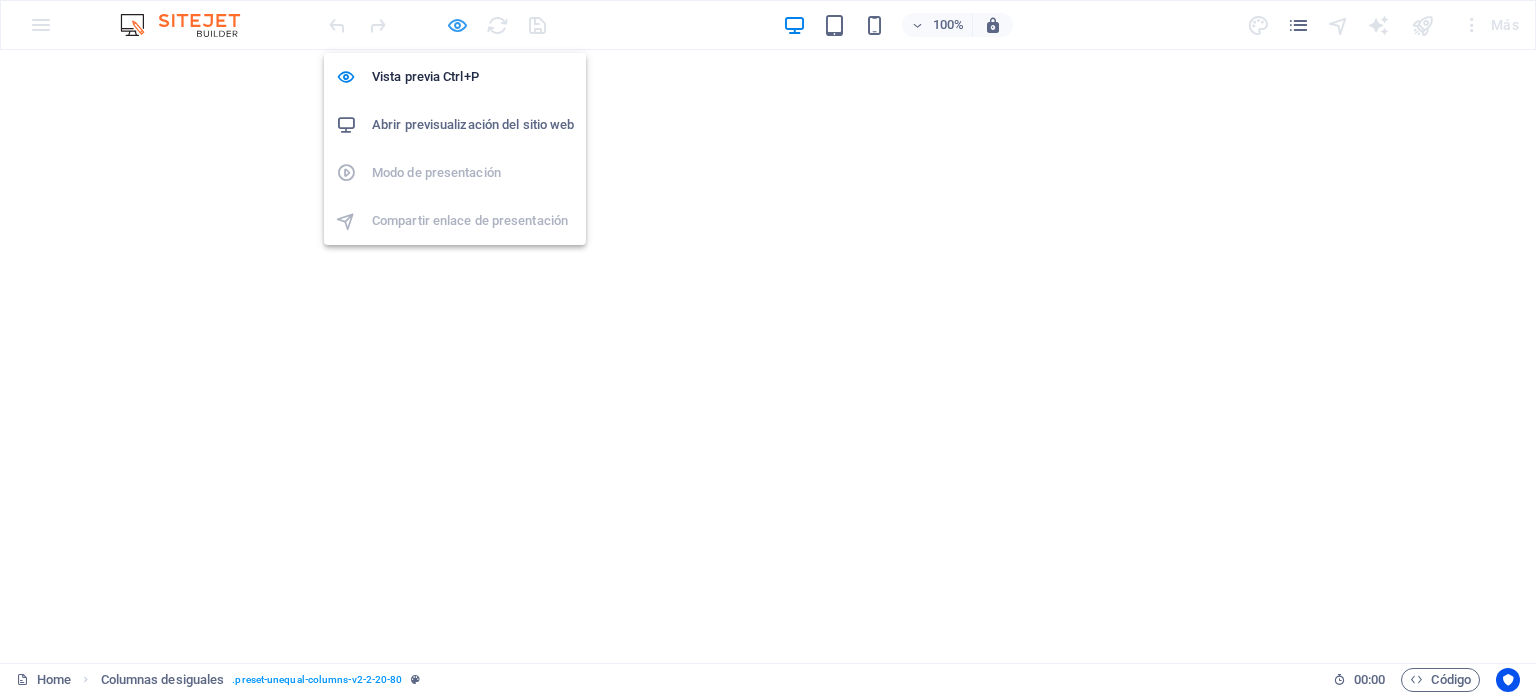 click at bounding box center [457, 25] 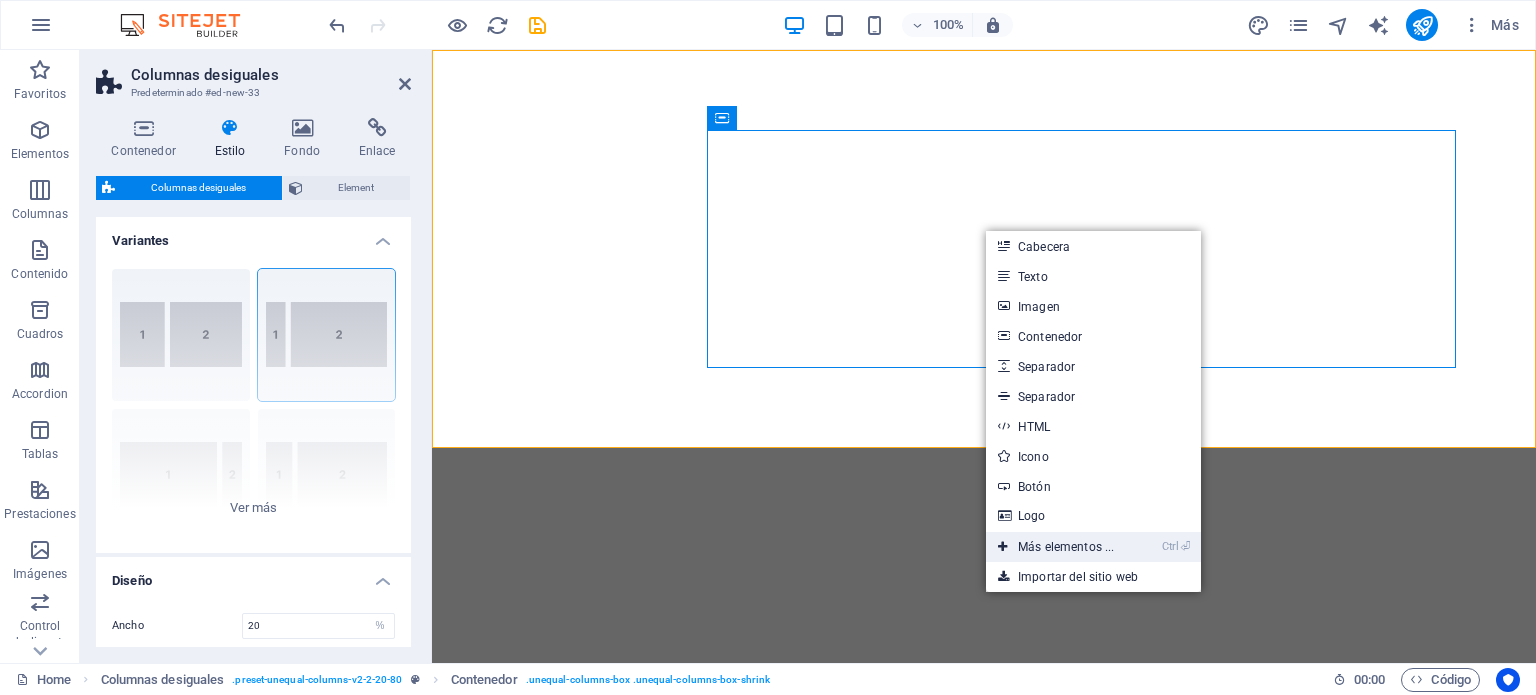 click on "Ctrl ⏎  Más elementos ..." at bounding box center (1056, 547) 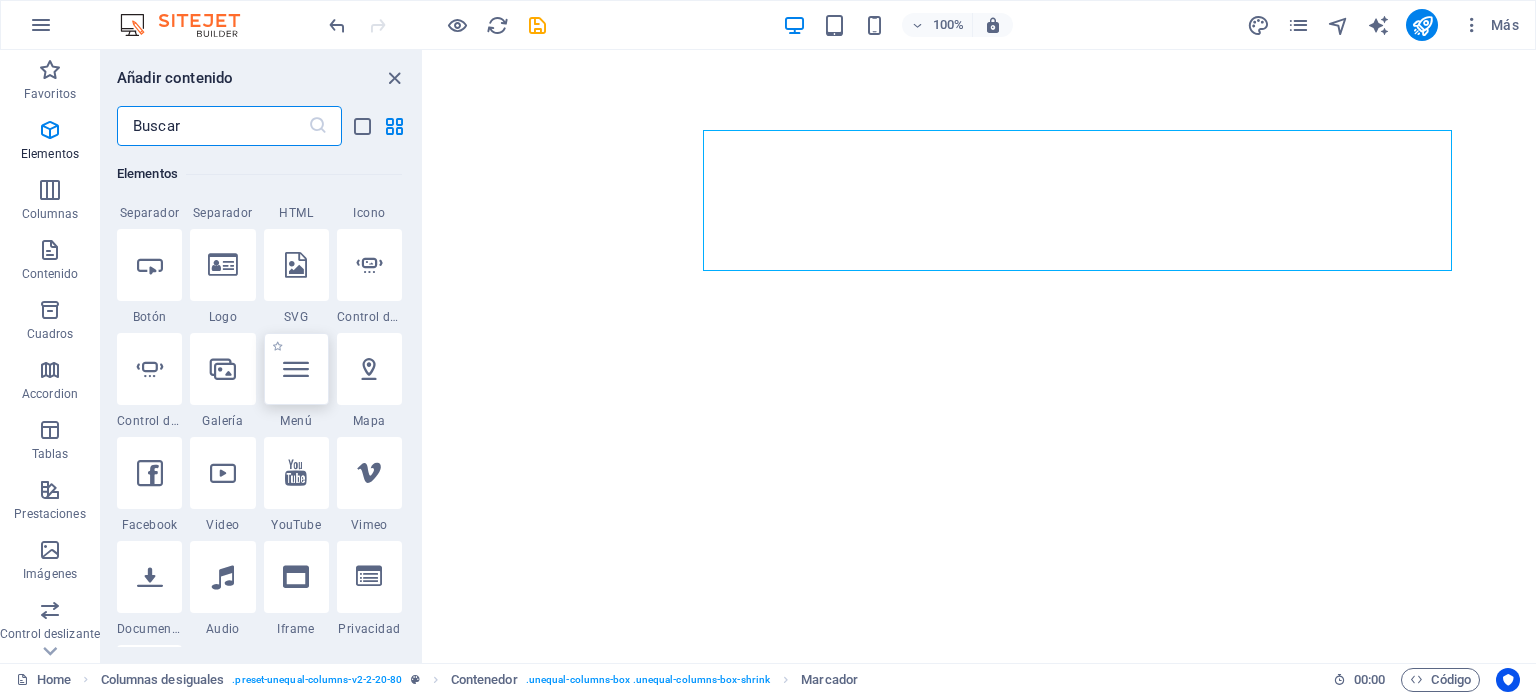 scroll, scrollTop: 560, scrollLeft: 0, axis: vertical 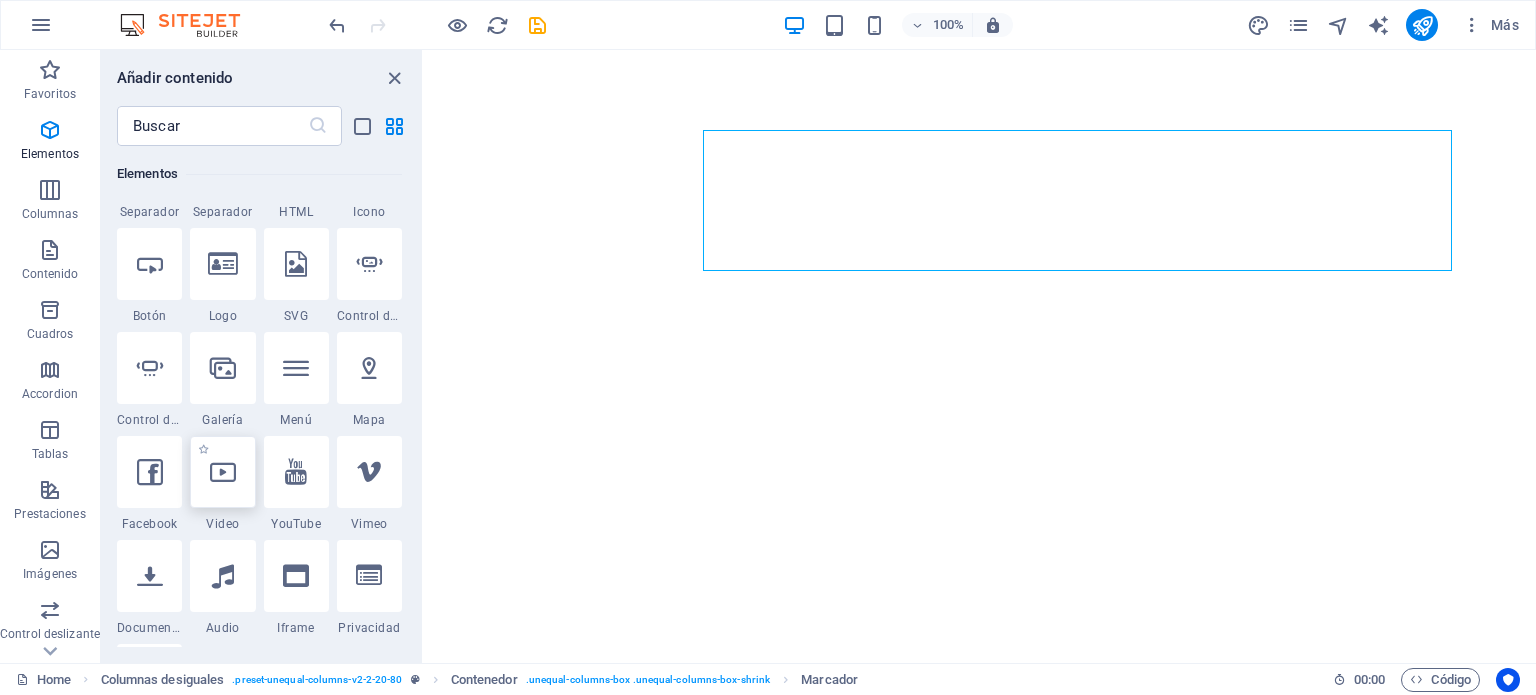 click at bounding box center [223, 472] 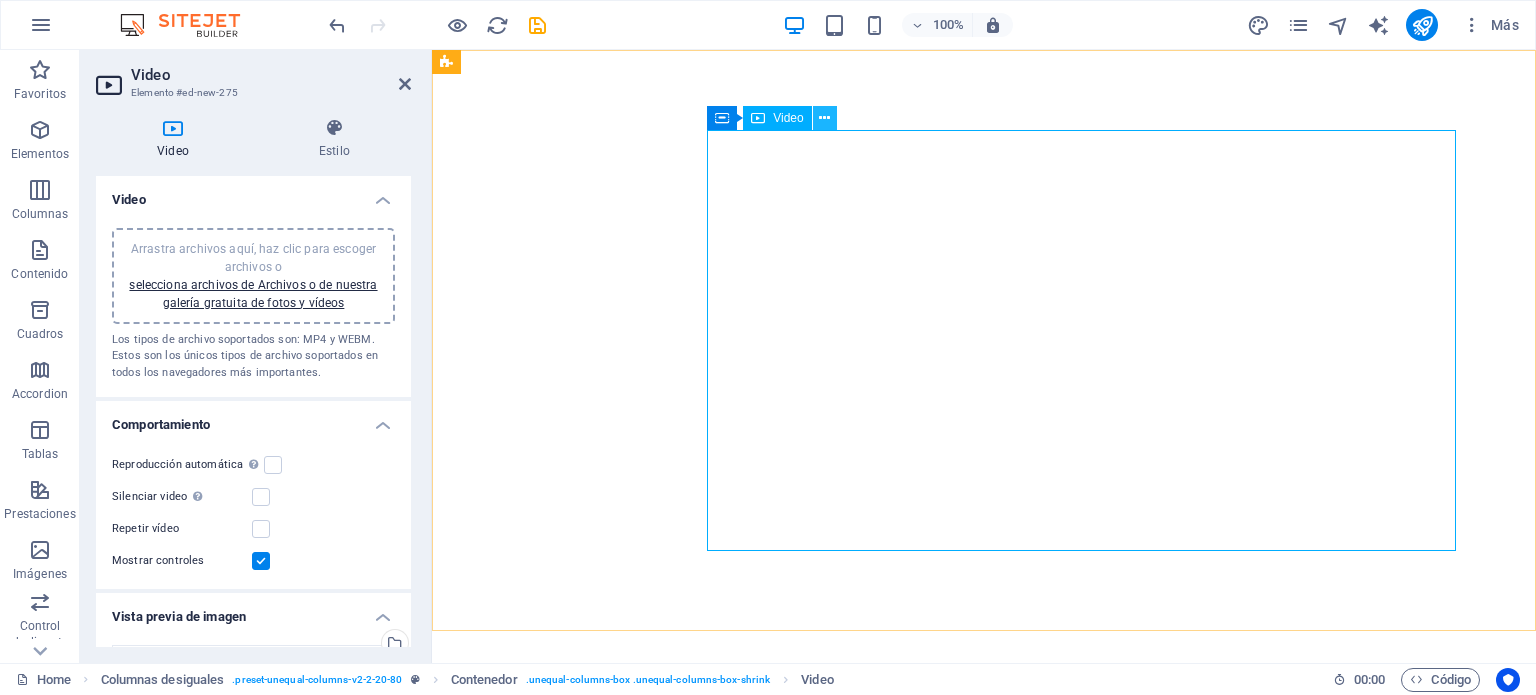 click at bounding box center [824, 118] 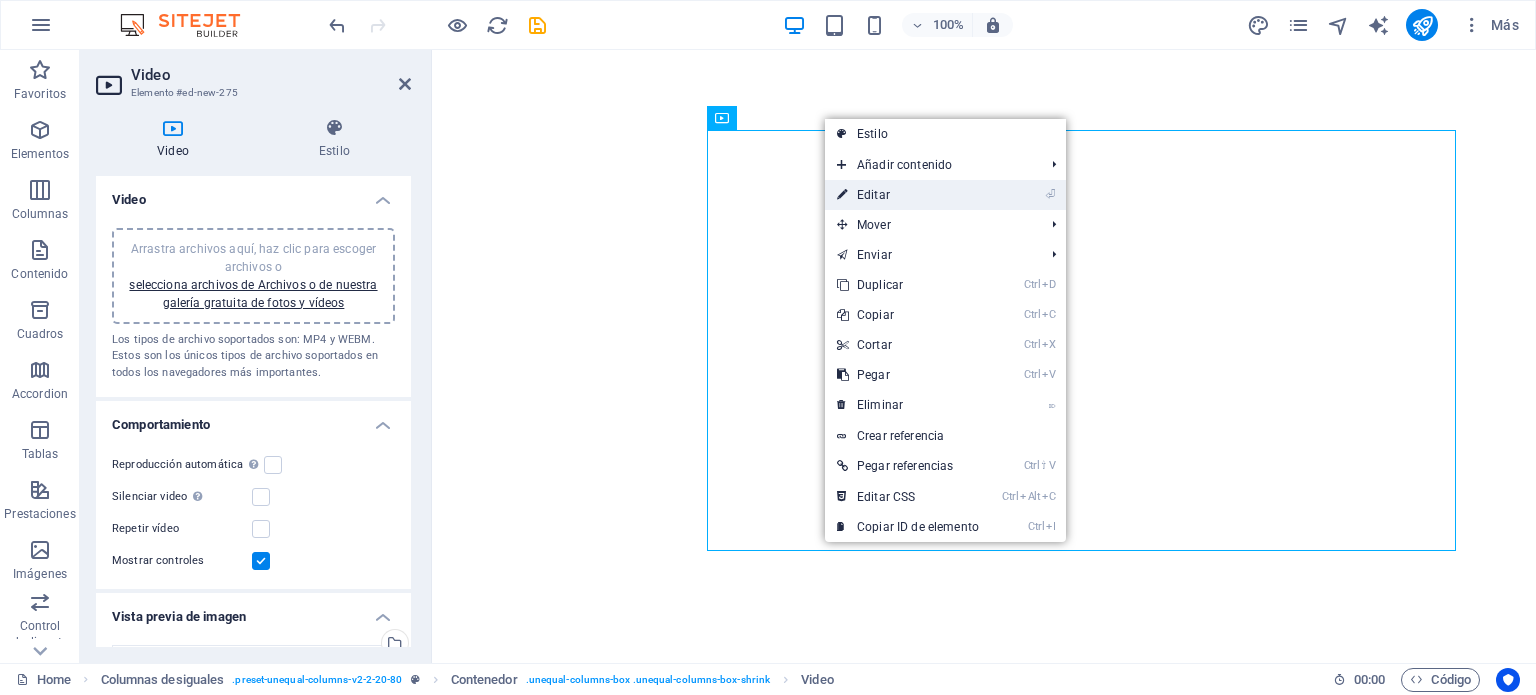 click on "⏎  Editar" at bounding box center [908, 195] 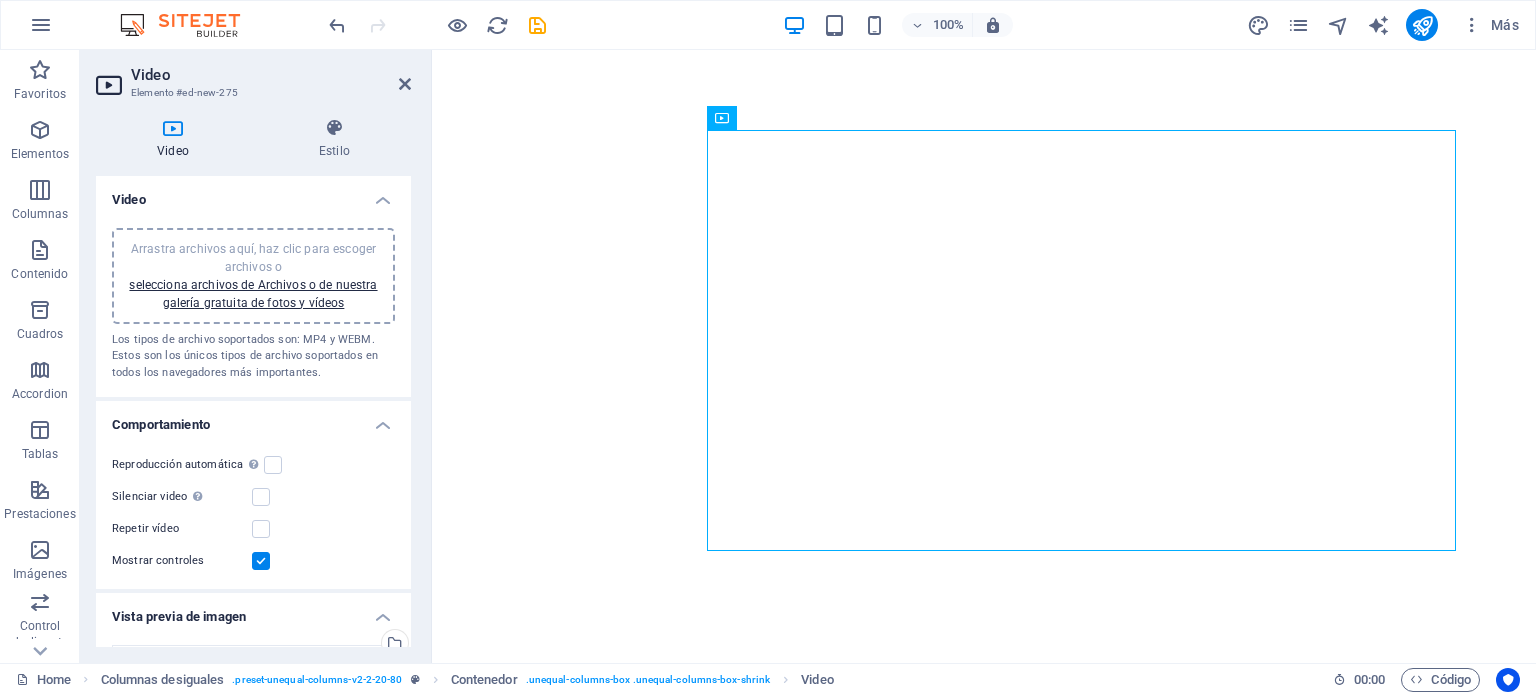 click on "Arrastra archivos aquí, haz clic para escoger archivos o  selecciona archivos de Archivos o de nuestra galería gratuita de fotos y vídeos" at bounding box center [253, 276] 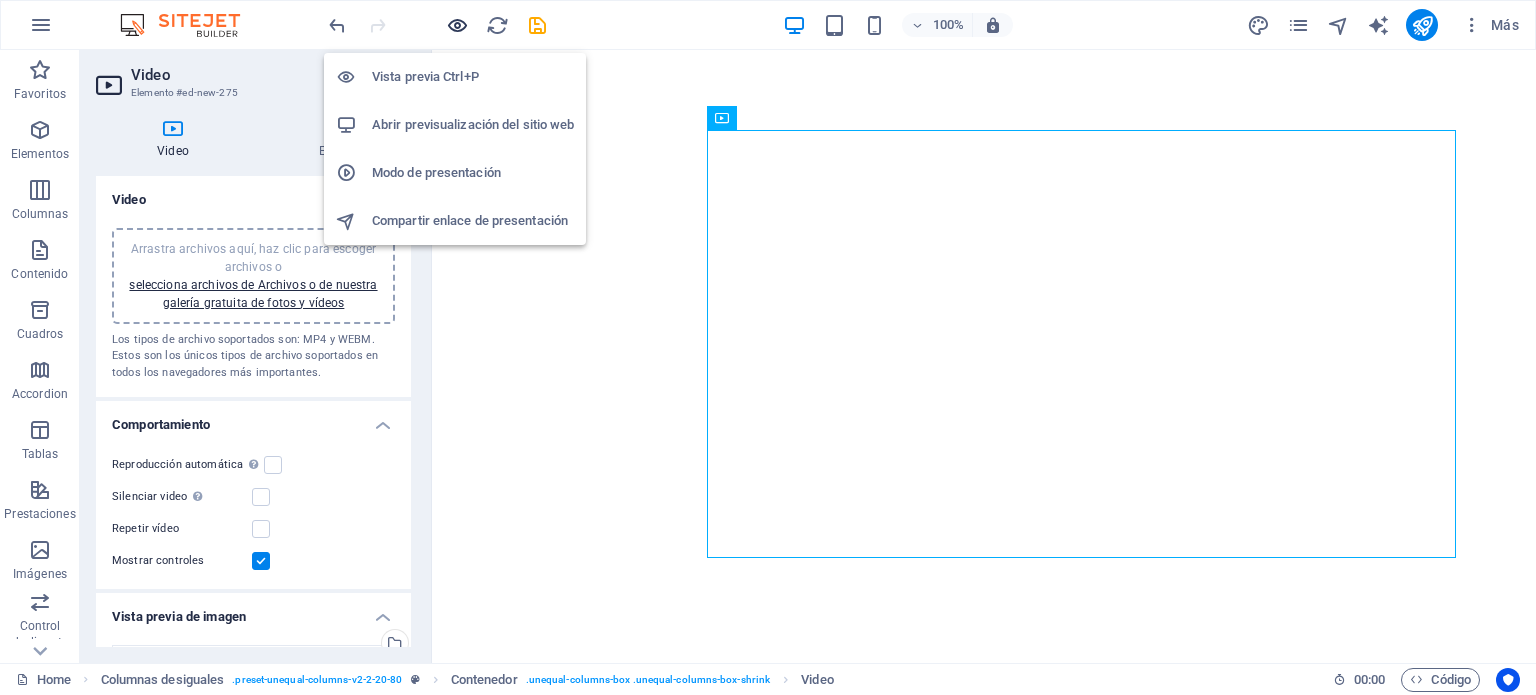 click at bounding box center (457, 25) 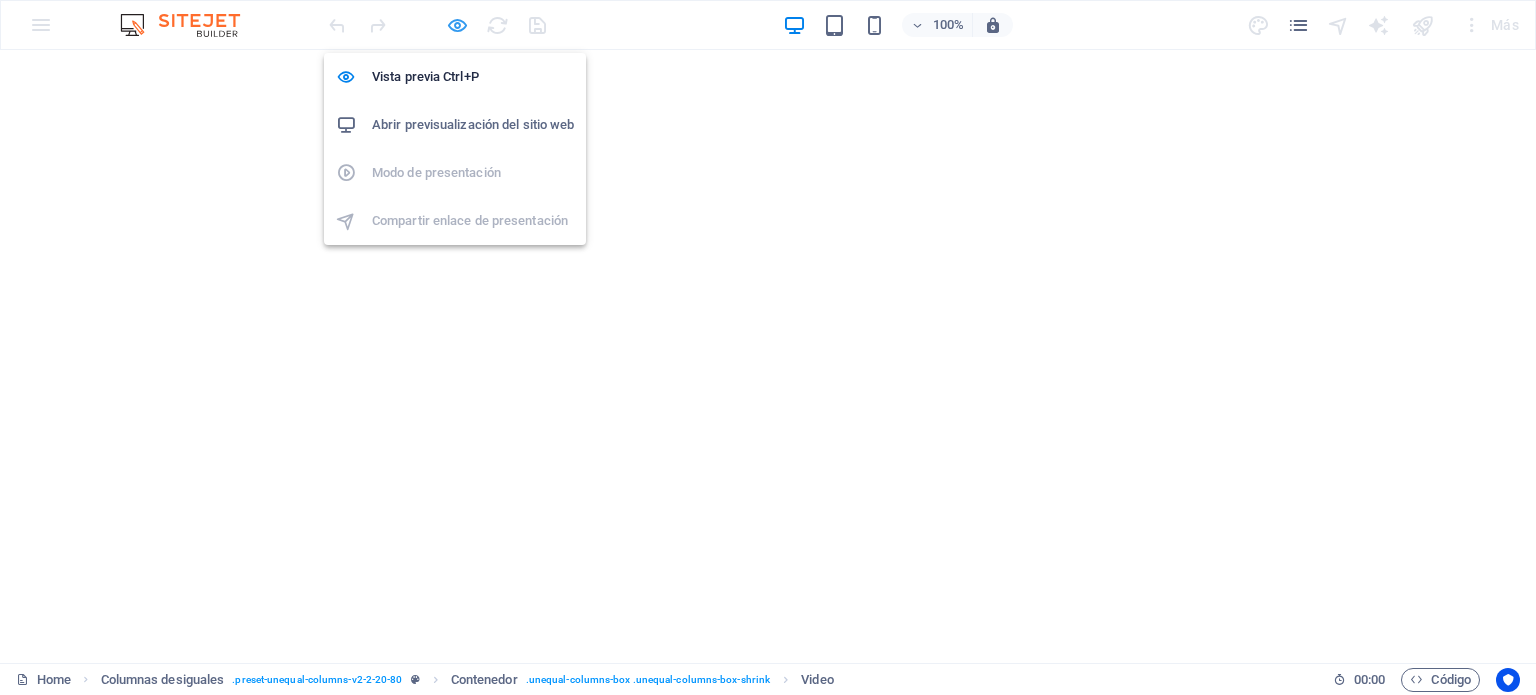 click at bounding box center (457, 25) 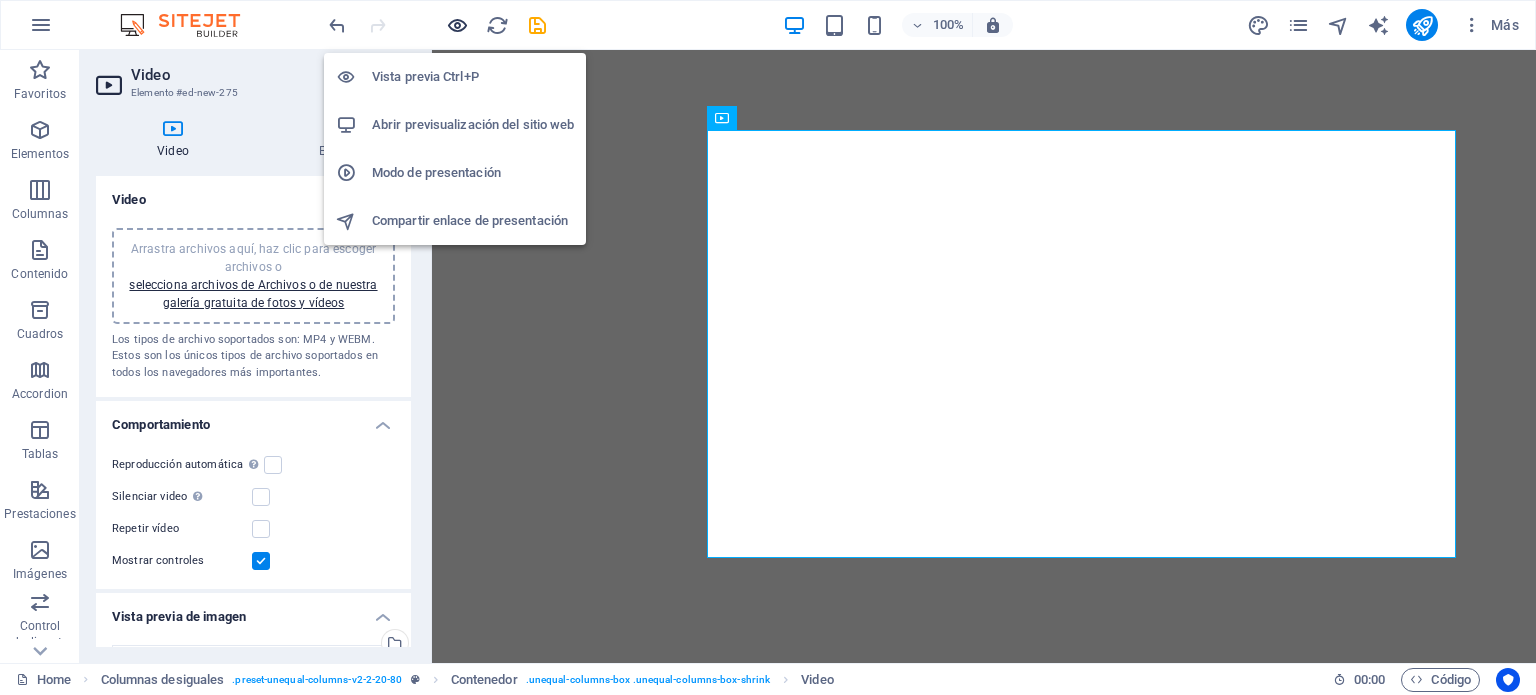 click at bounding box center [457, 25] 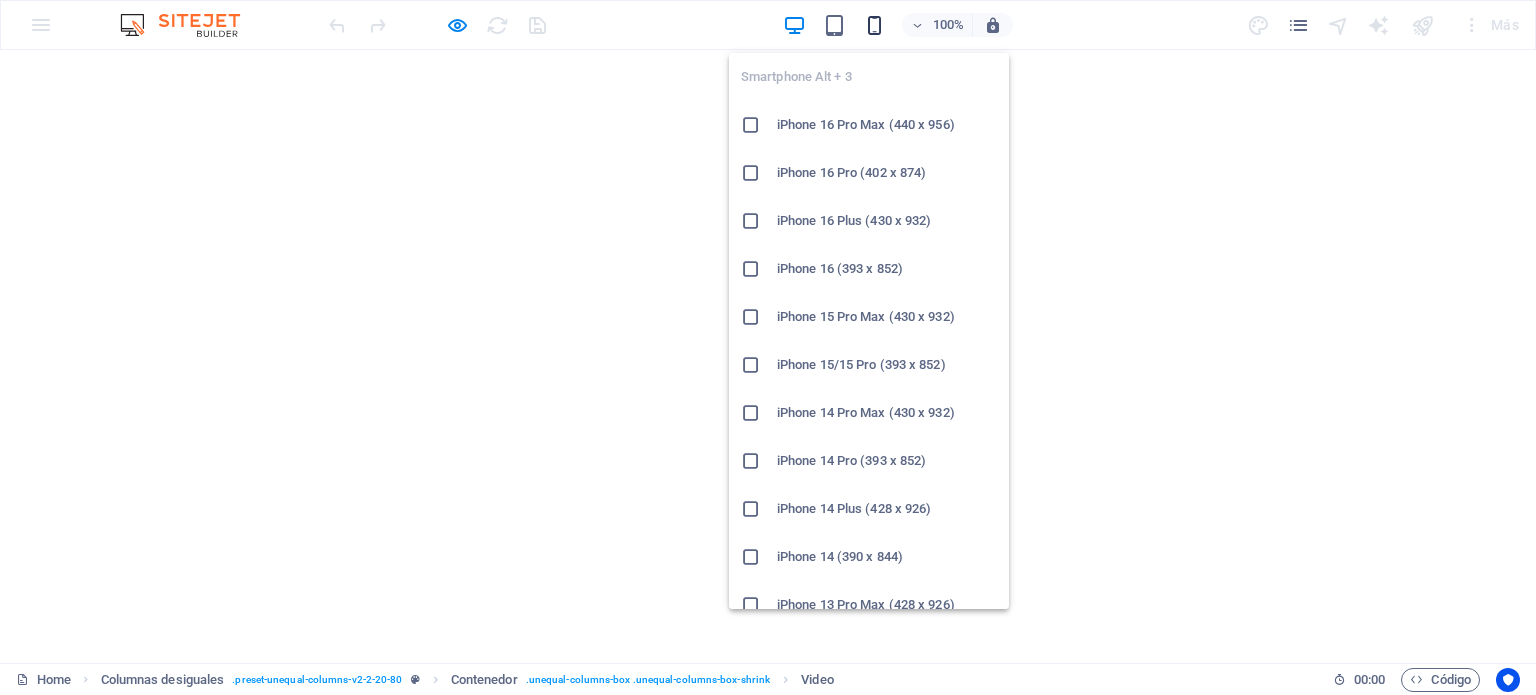 click at bounding box center (874, 25) 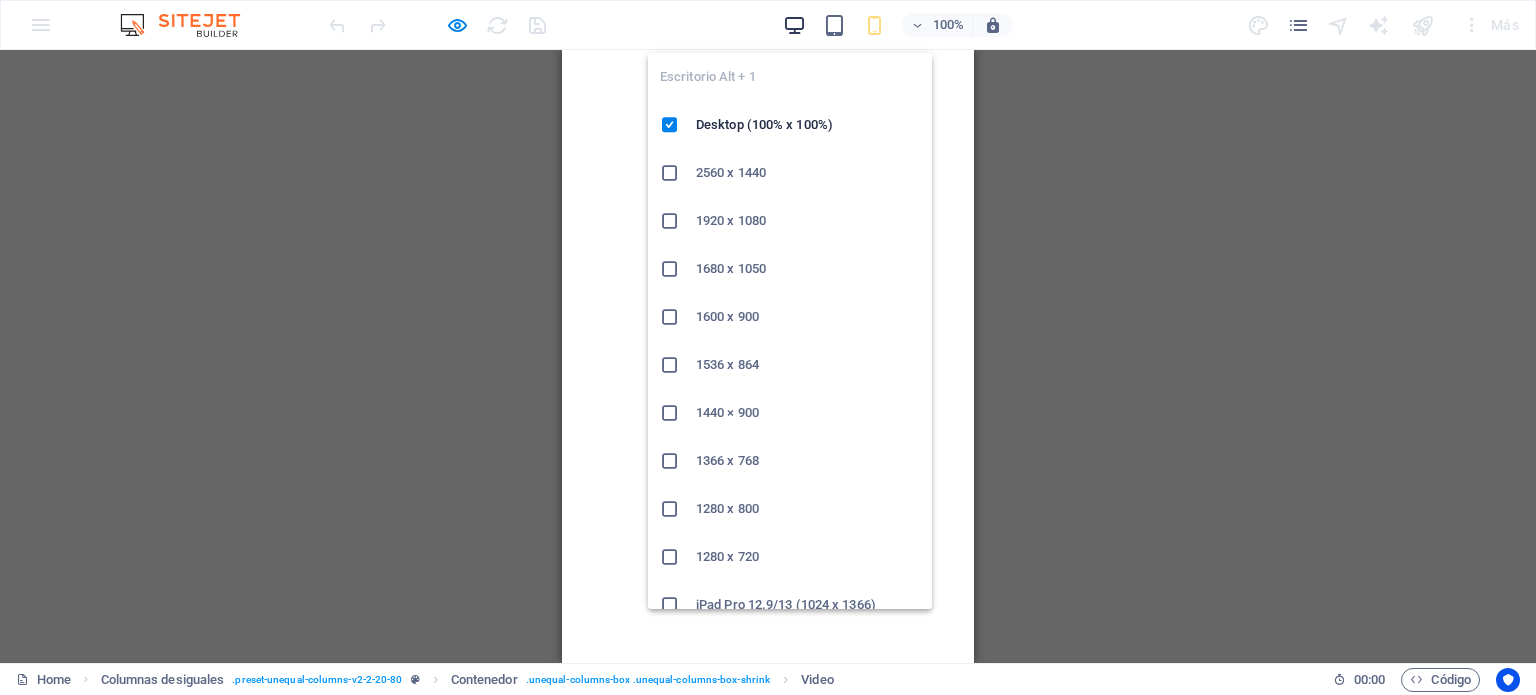 click at bounding box center [794, 25] 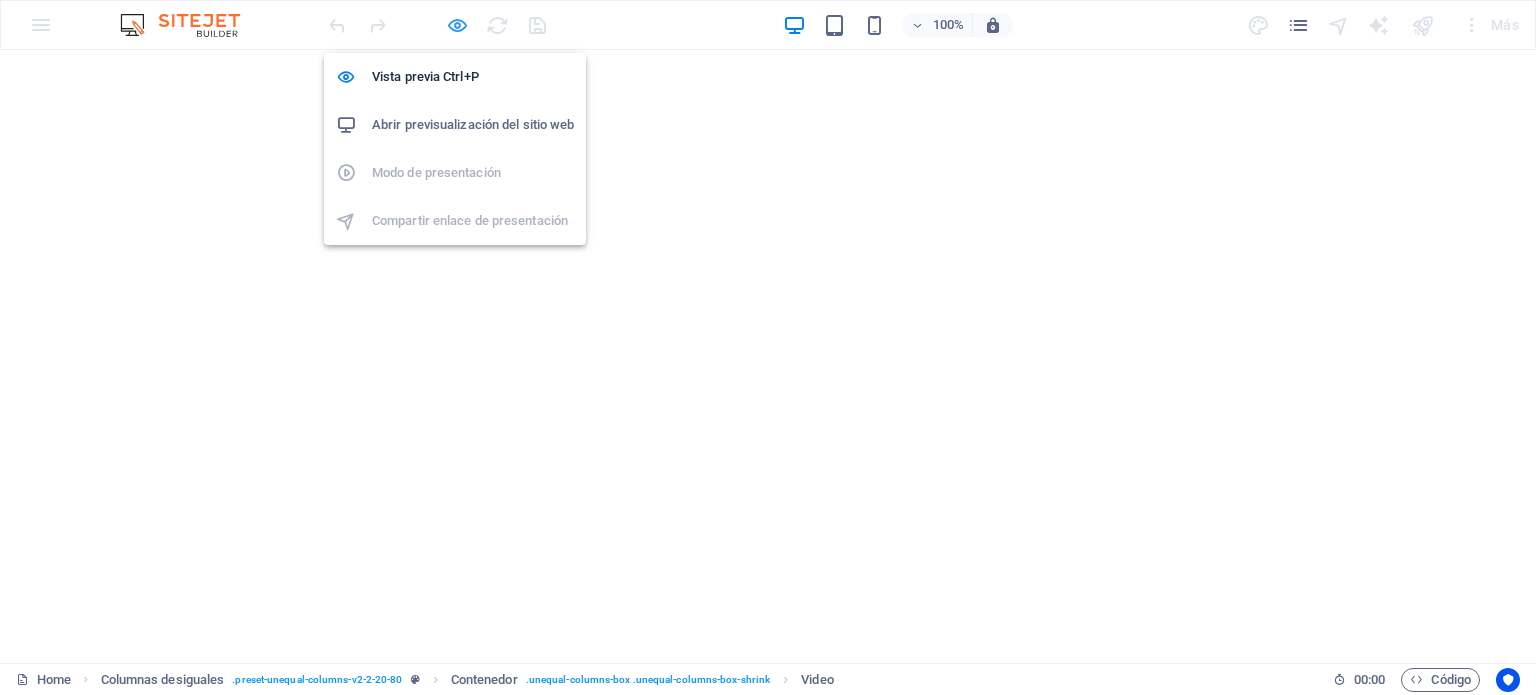 click at bounding box center (457, 25) 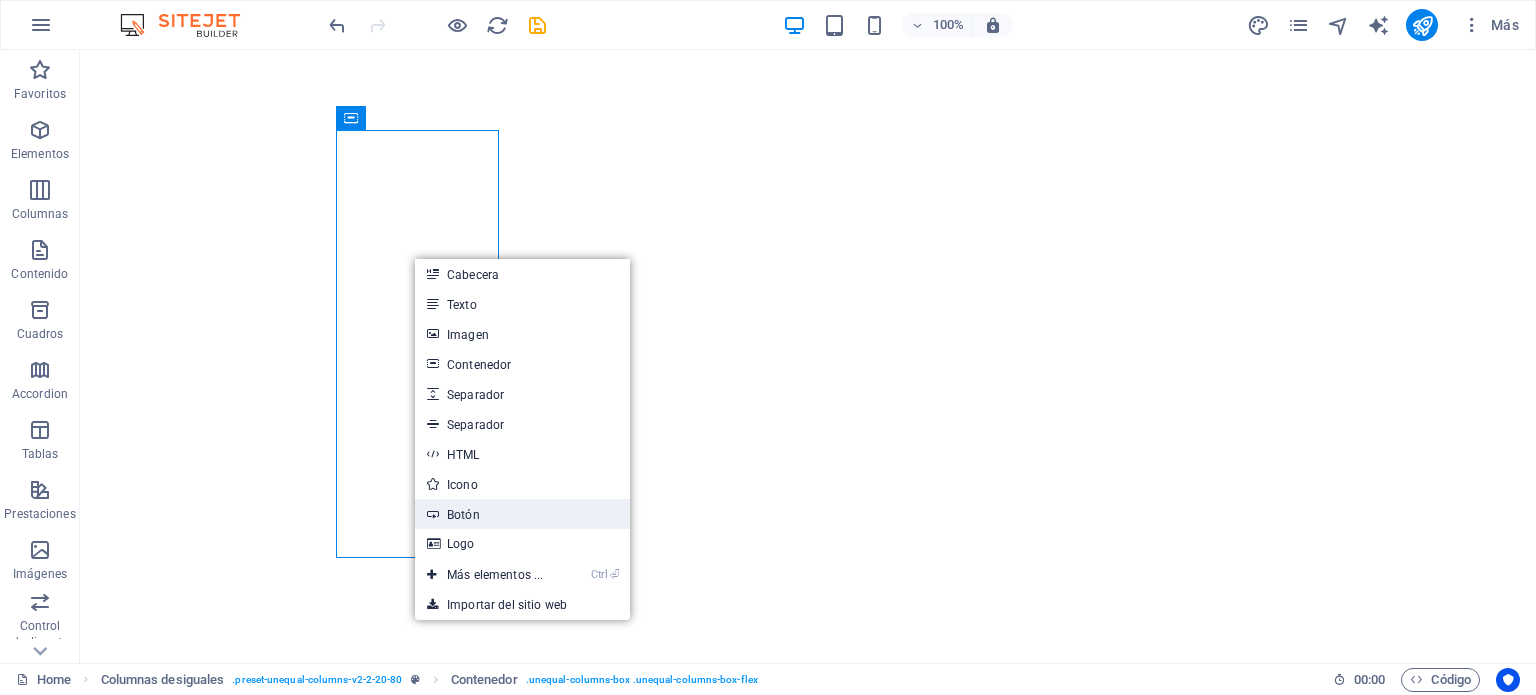 click on "Botón" at bounding box center [522, 514] 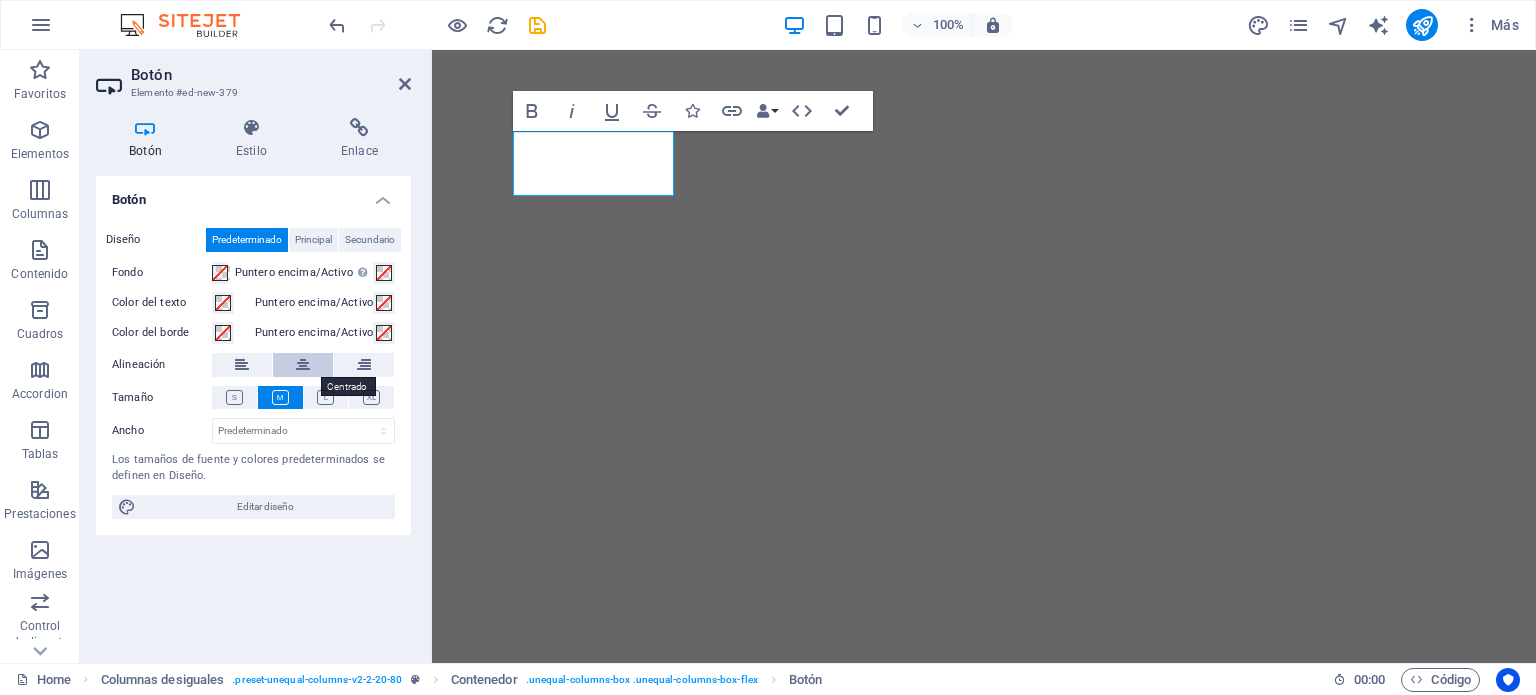 click at bounding box center (303, 365) 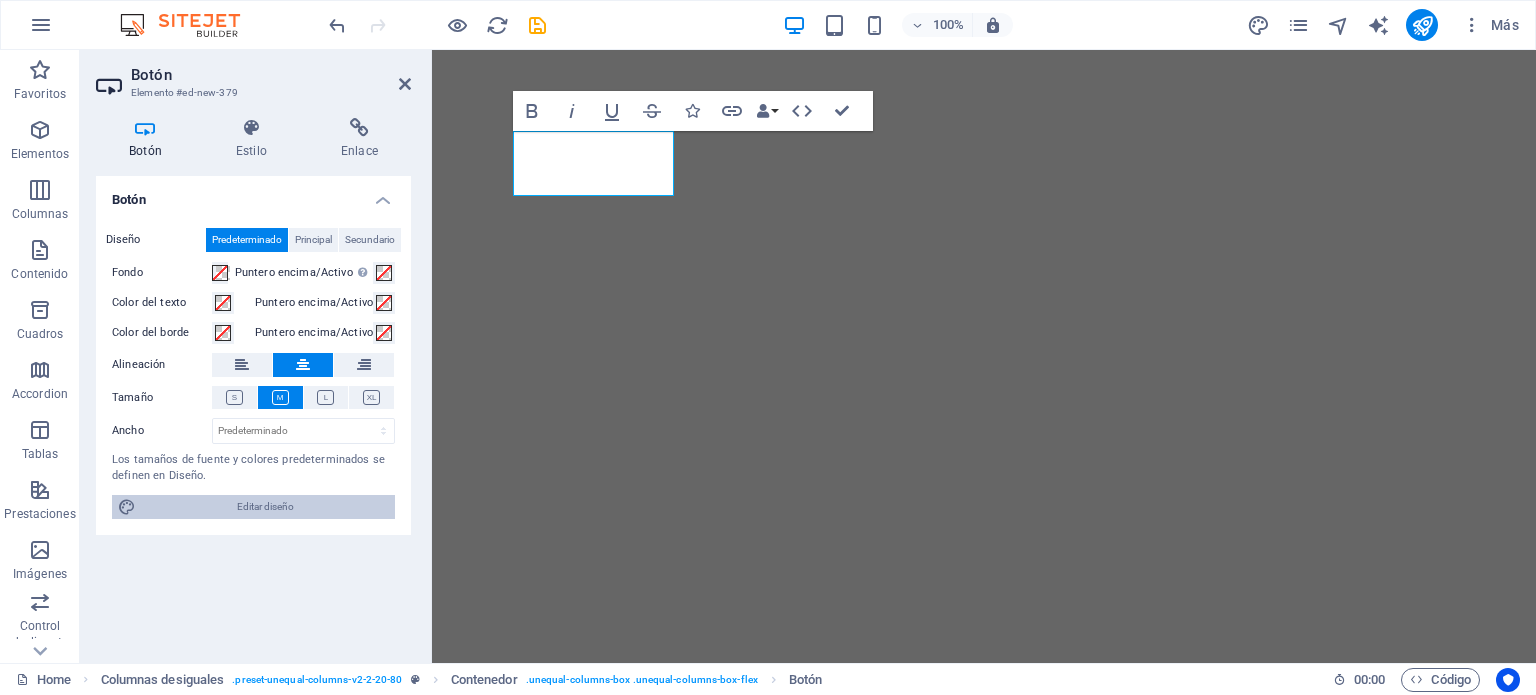 click on "Editar diseño" at bounding box center [265, 507] 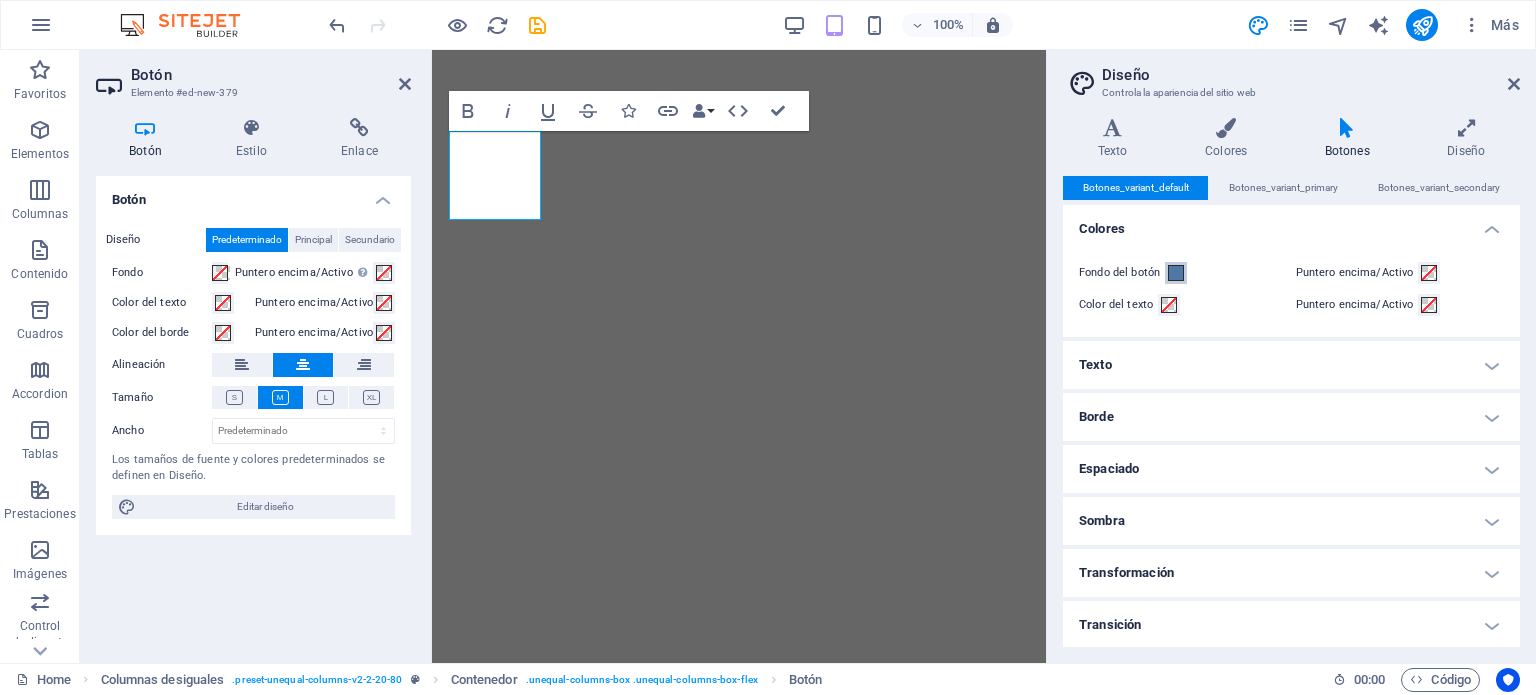 click at bounding box center (1176, 273) 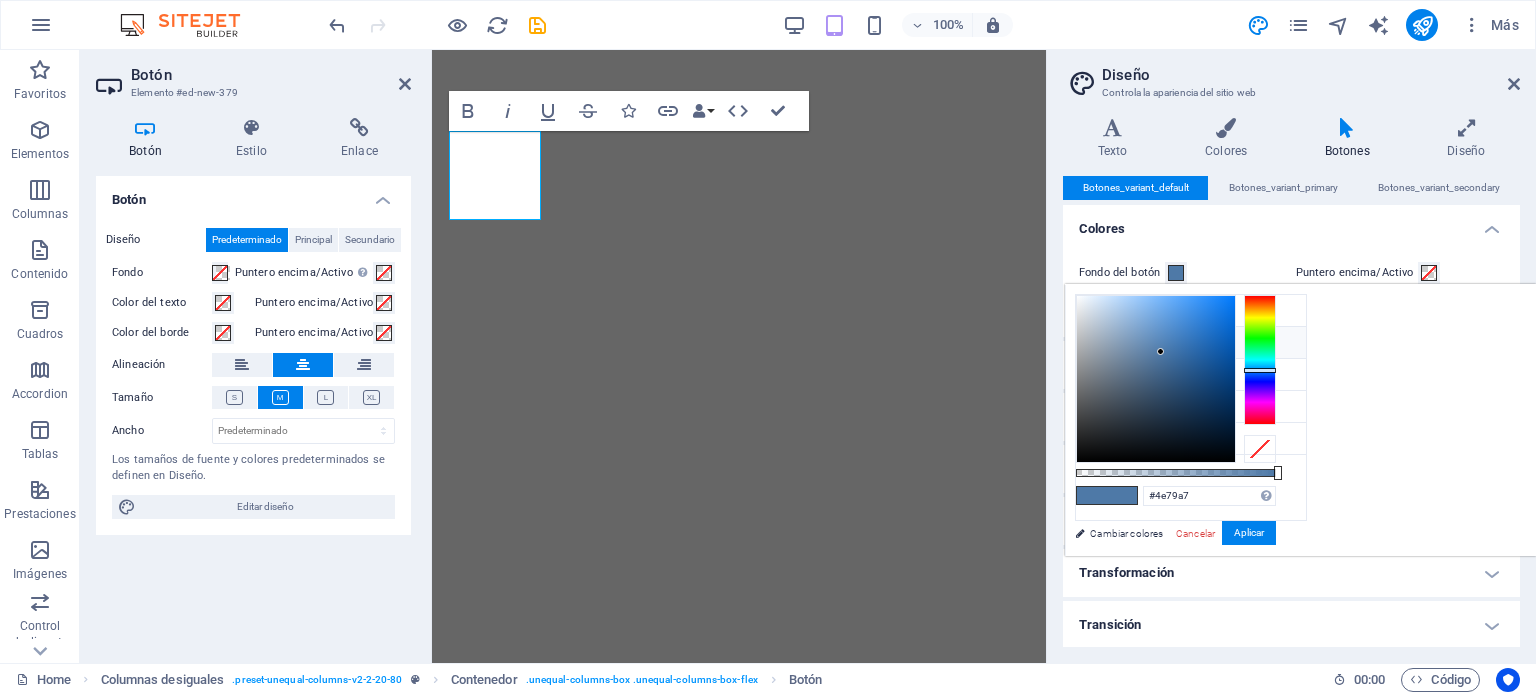 click at bounding box center (1176, 273) 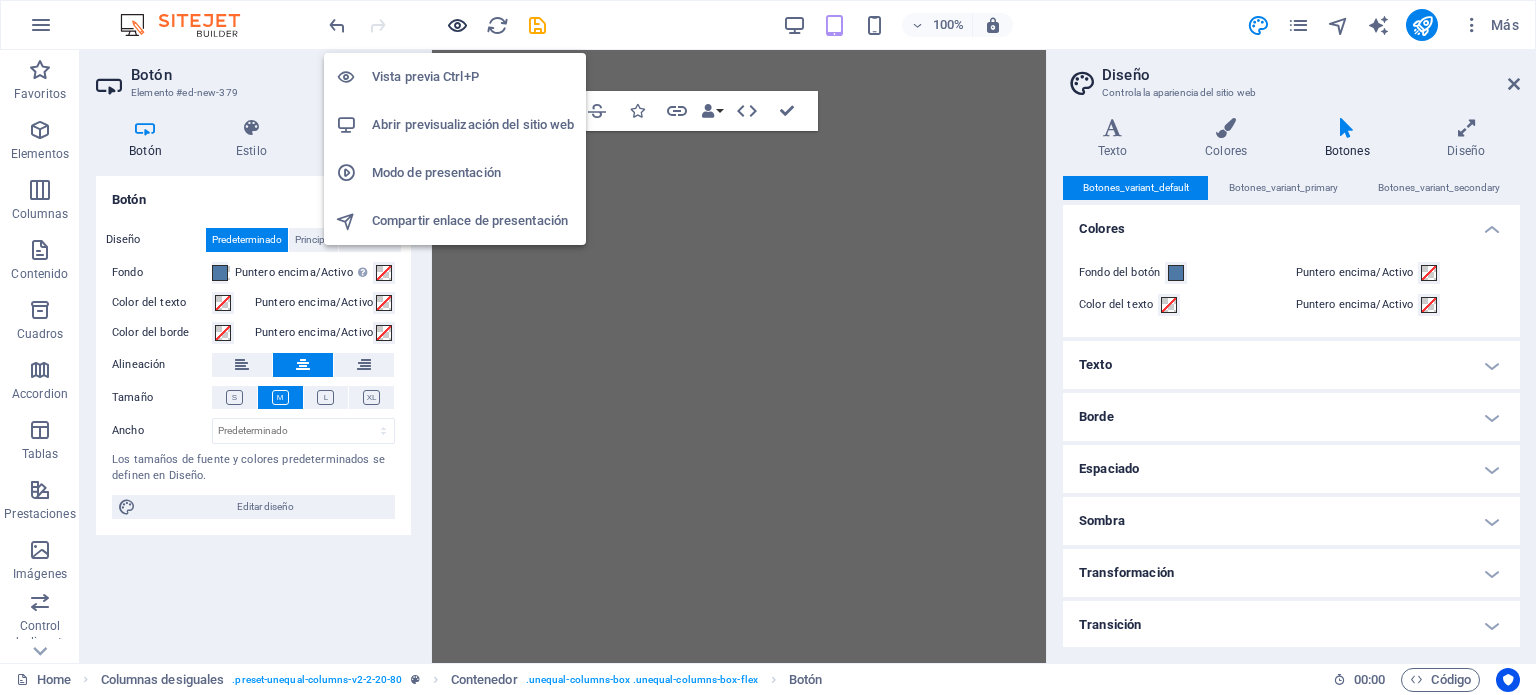 click at bounding box center [457, 25] 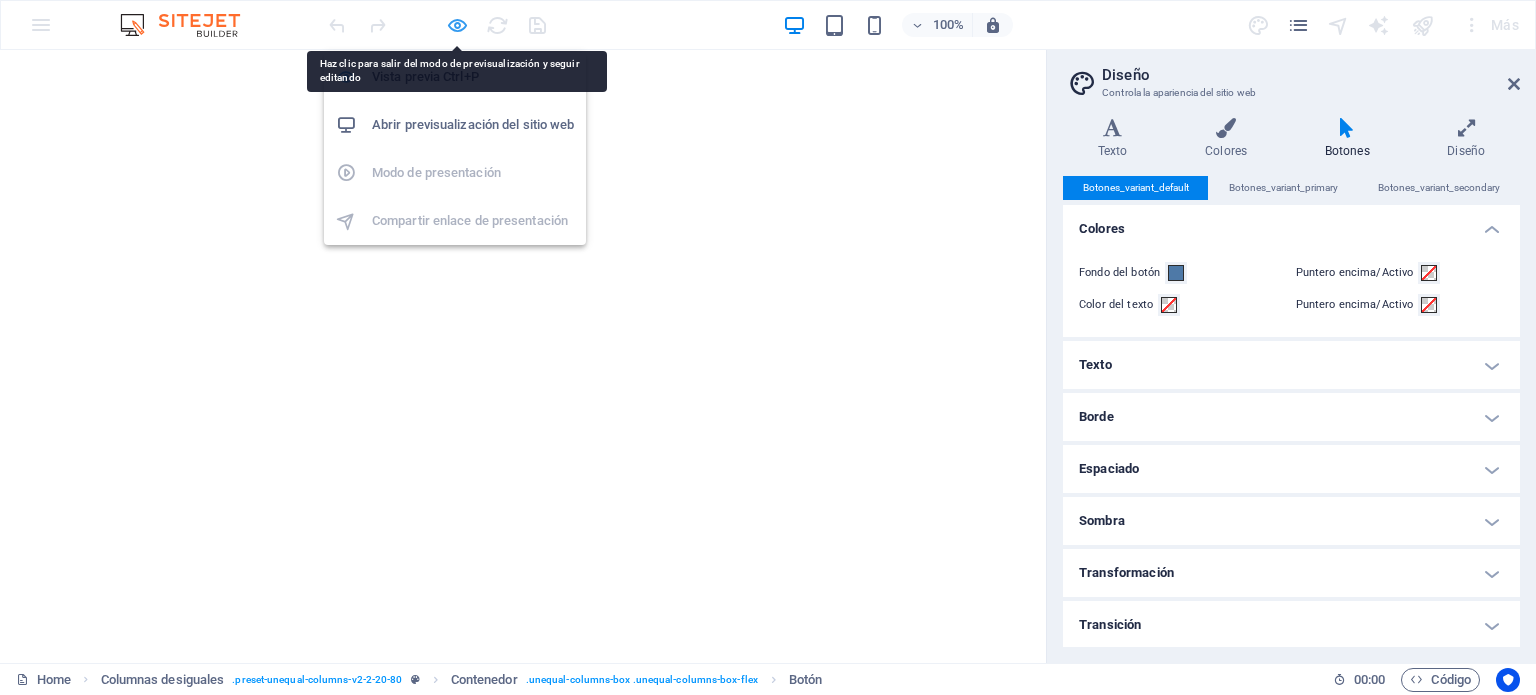 click at bounding box center [457, 25] 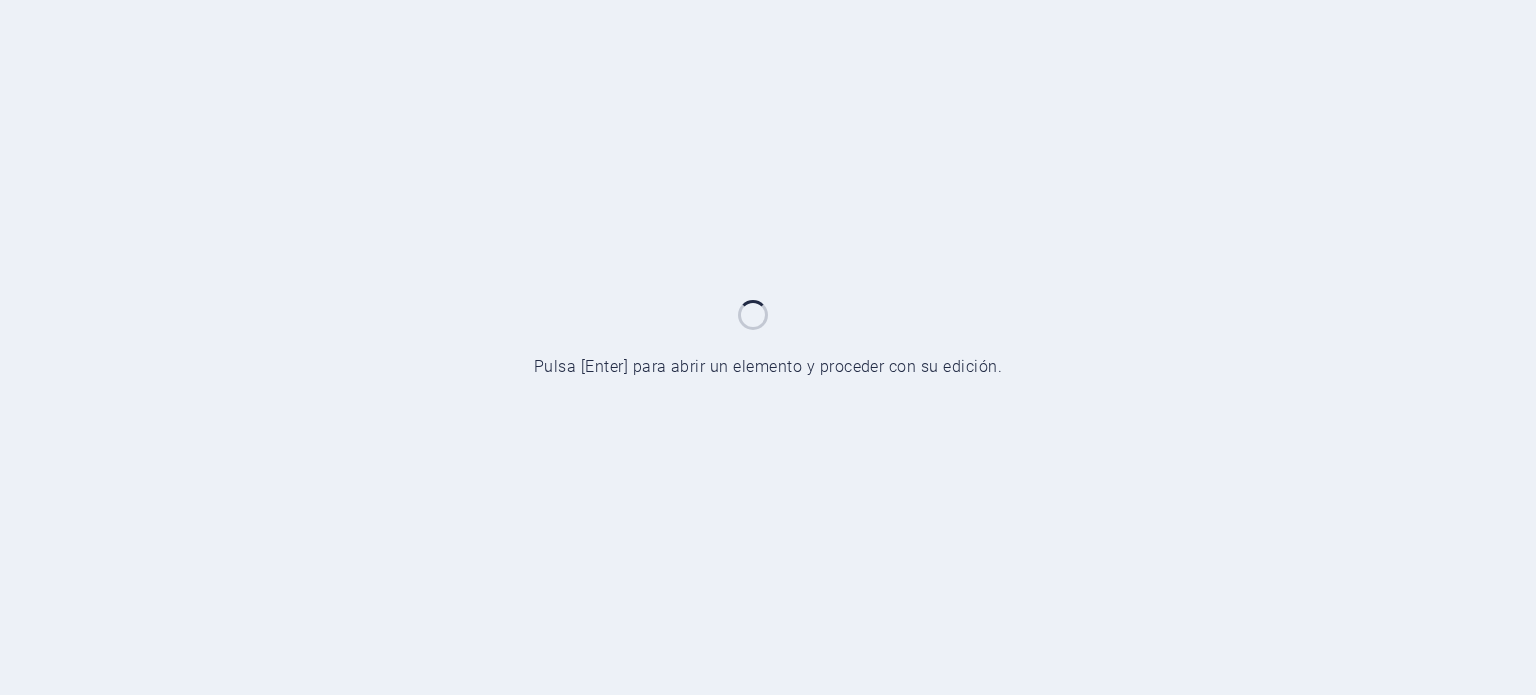 scroll, scrollTop: 0, scrollLeft: 0, axis: both 